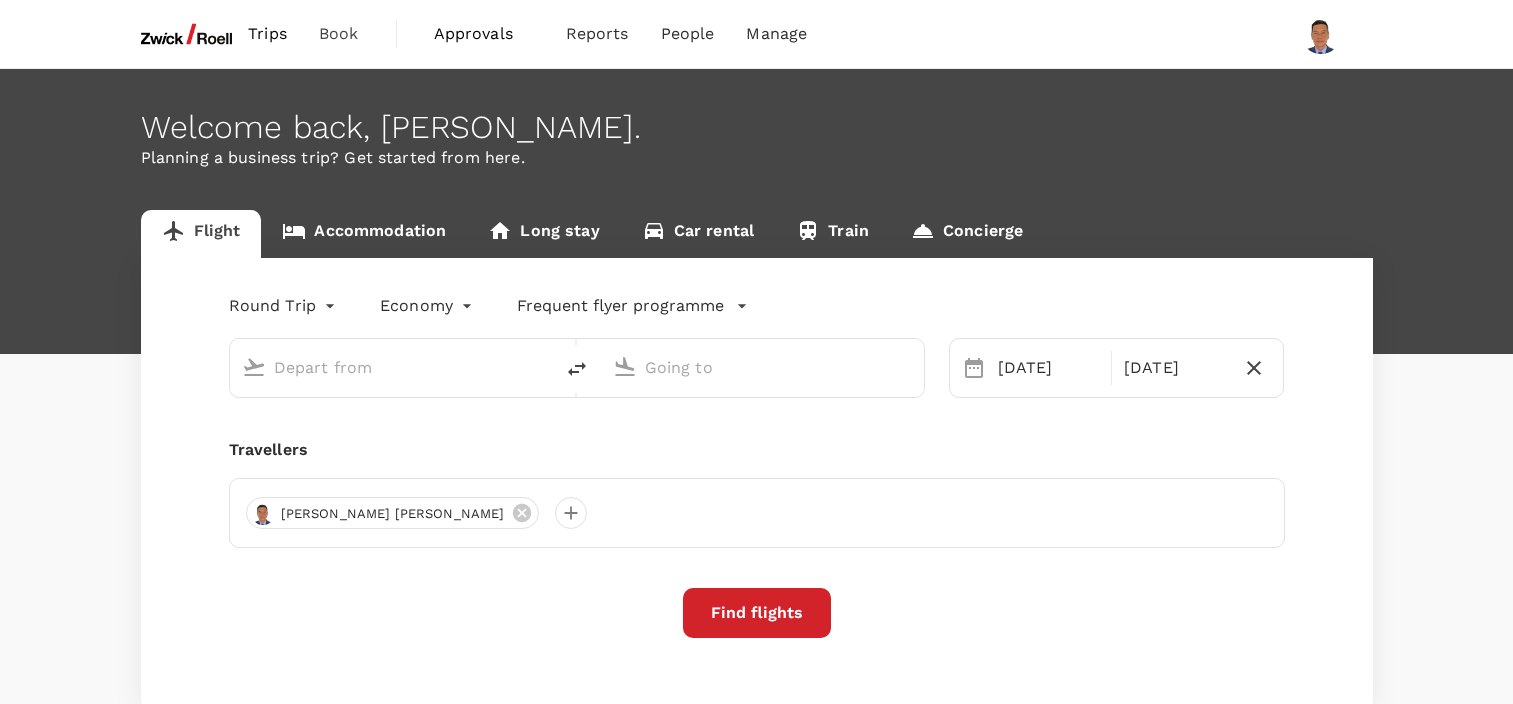 scroll, scrollTop: 0, scrollLeft: 0, axis: both 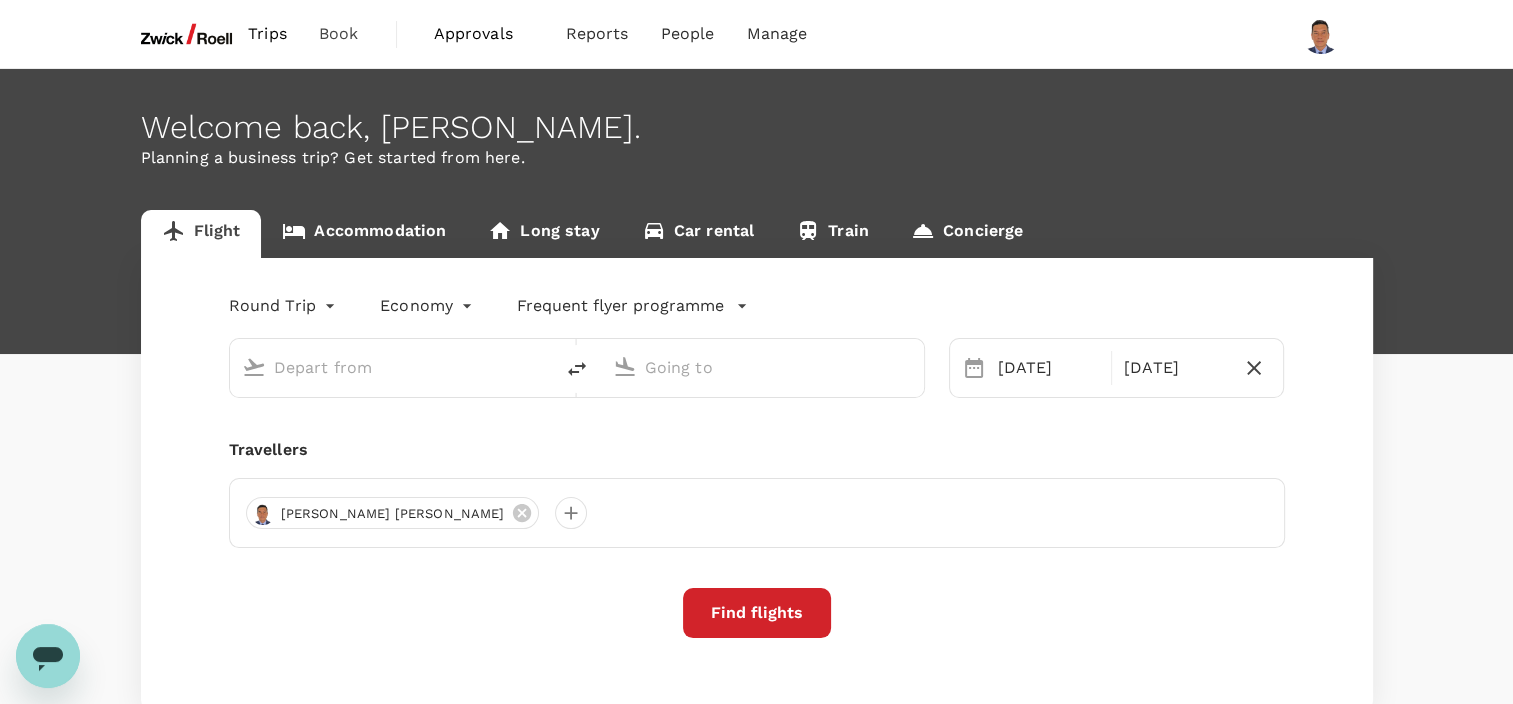 type on "premium-economy" 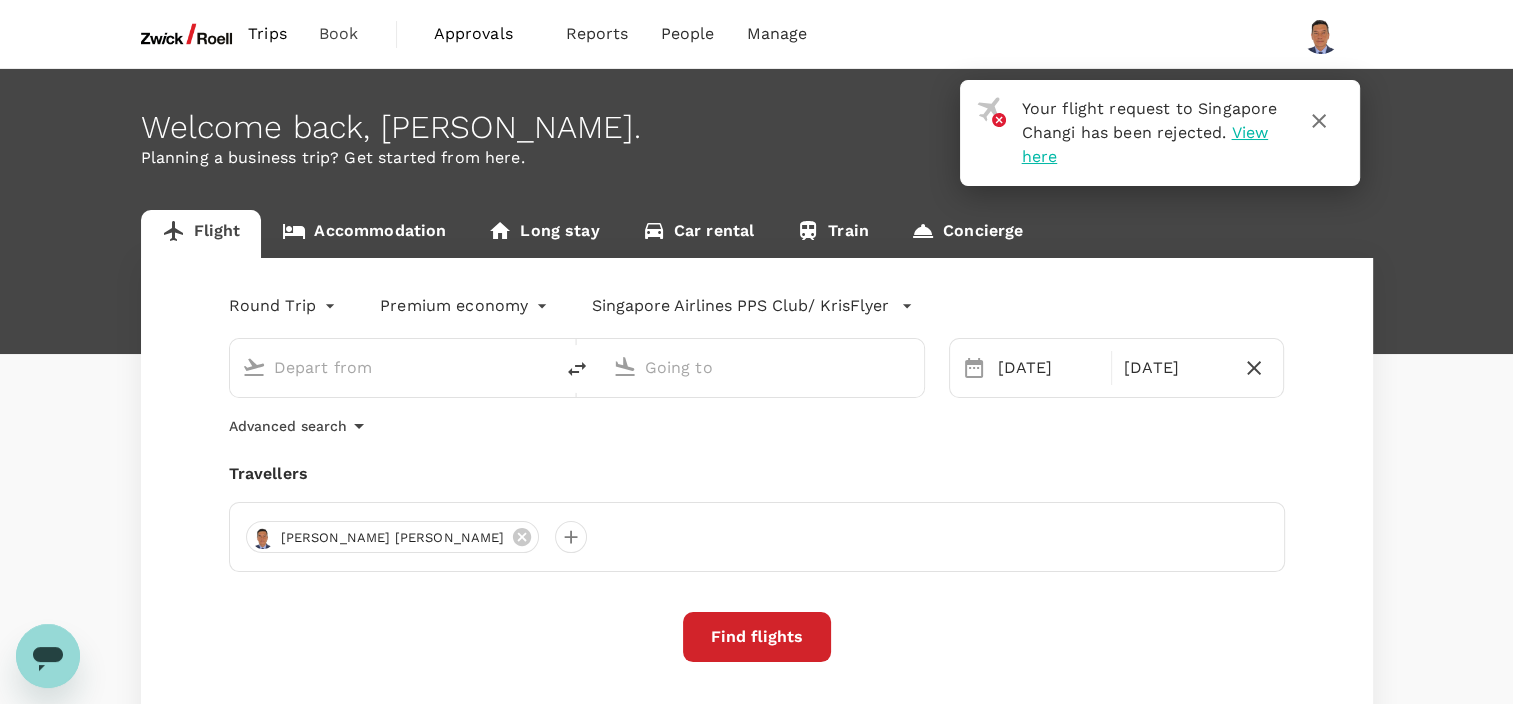 type on "Singapore Changi (SIN)" 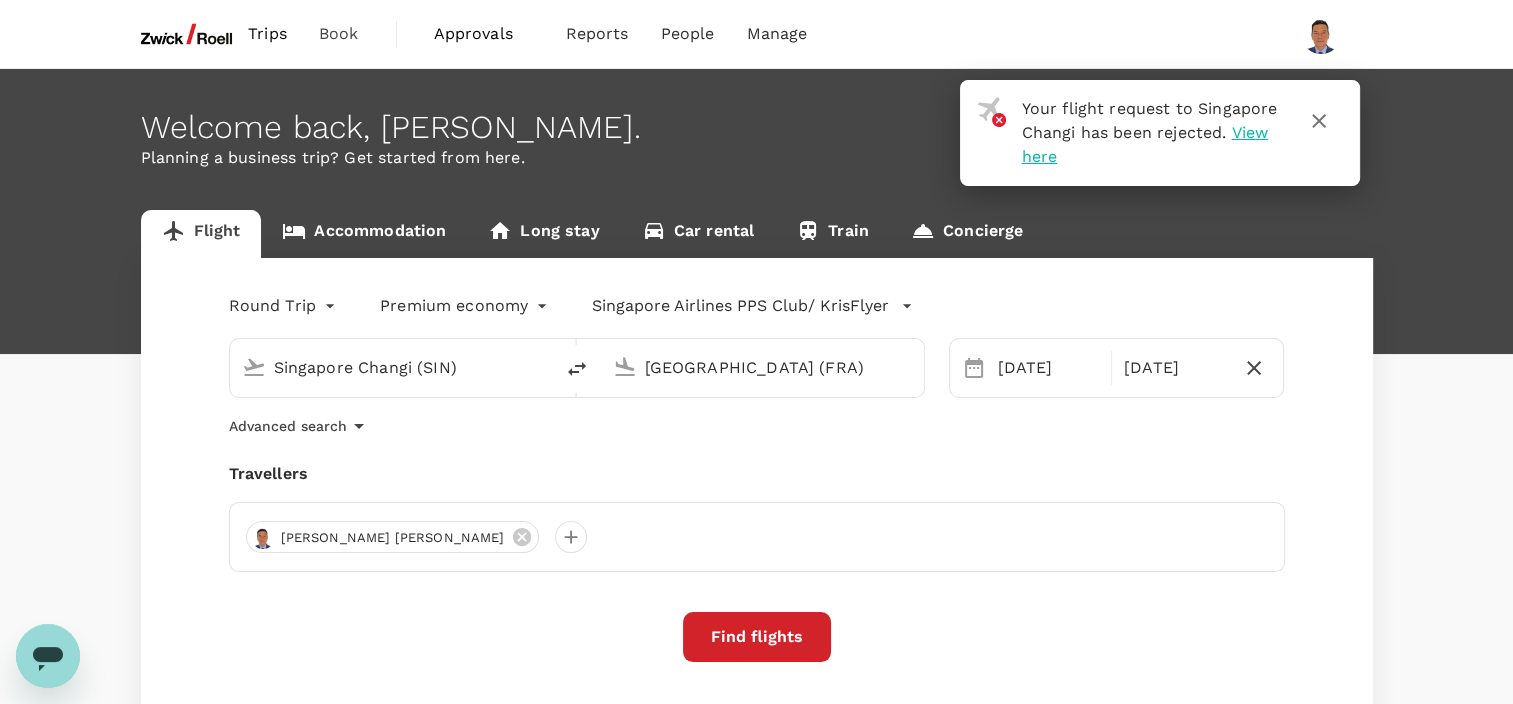 type 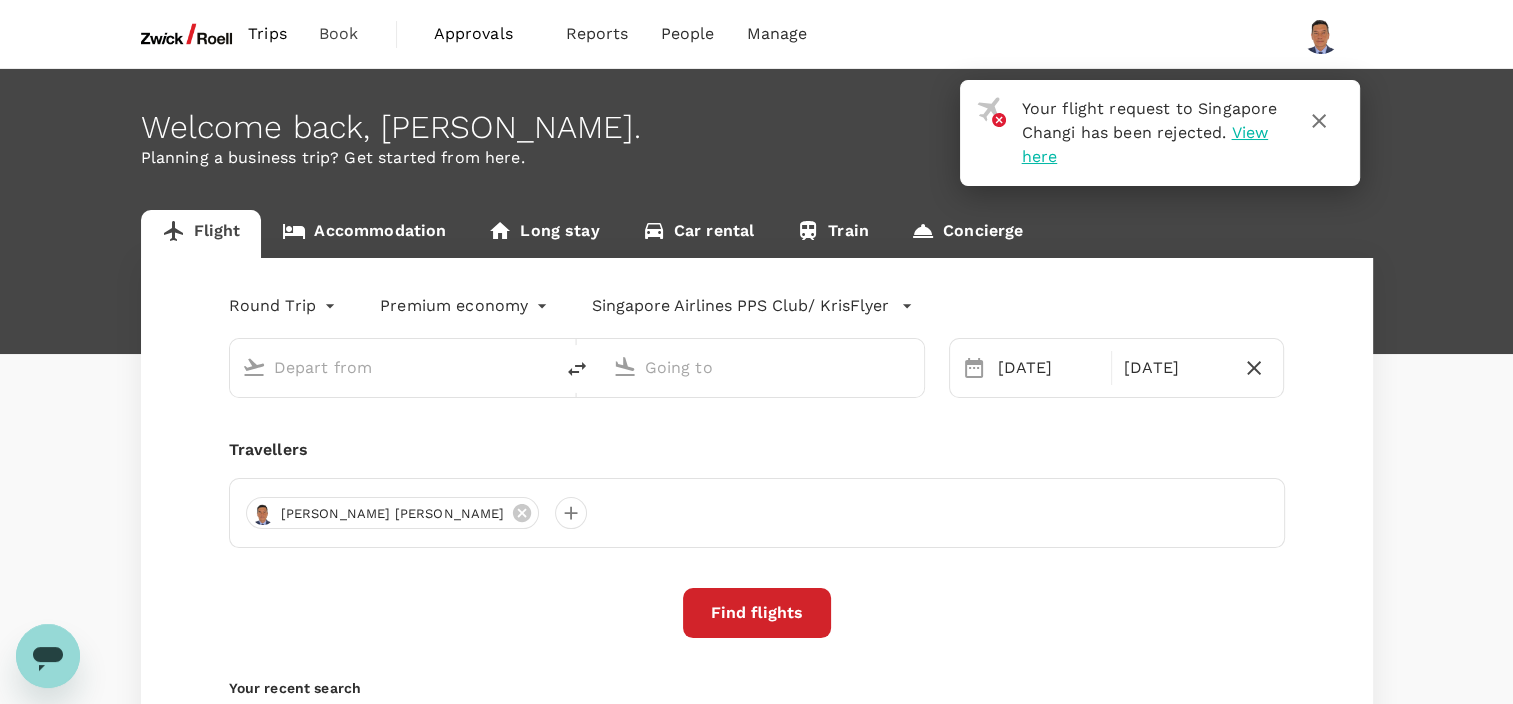 type on "Singapore Changi (SIN)" 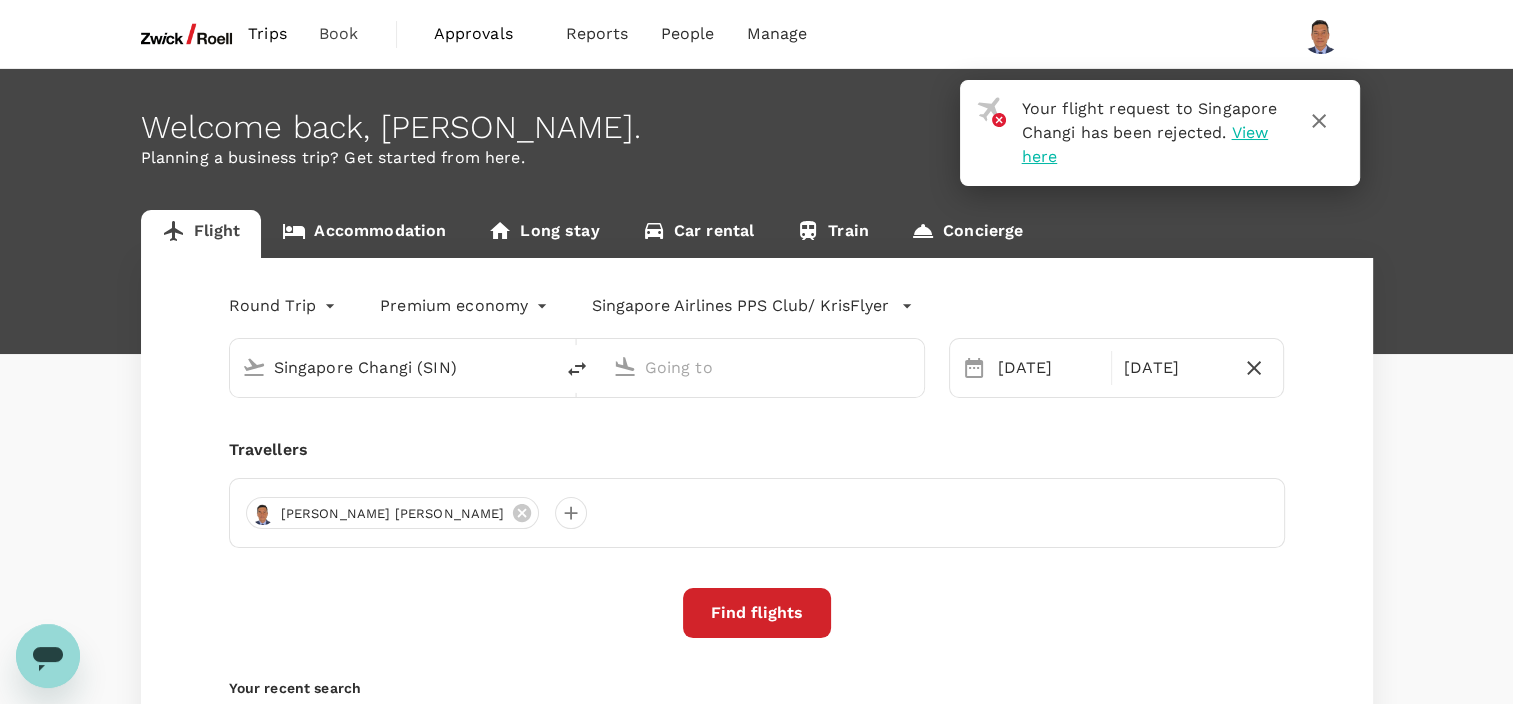 type on "Frankfurt am Main (FRA)" 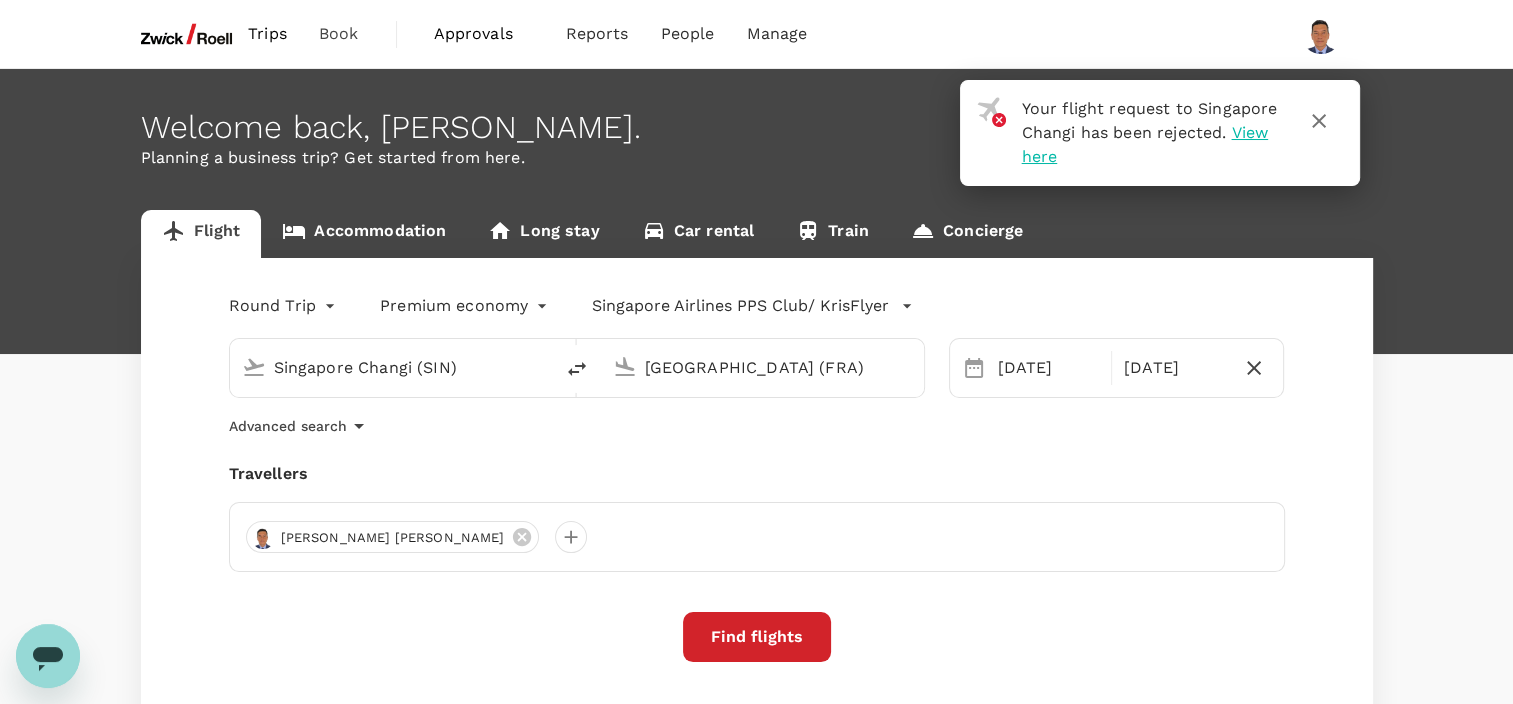 click on "View here" at bounding box center (1145, 144) 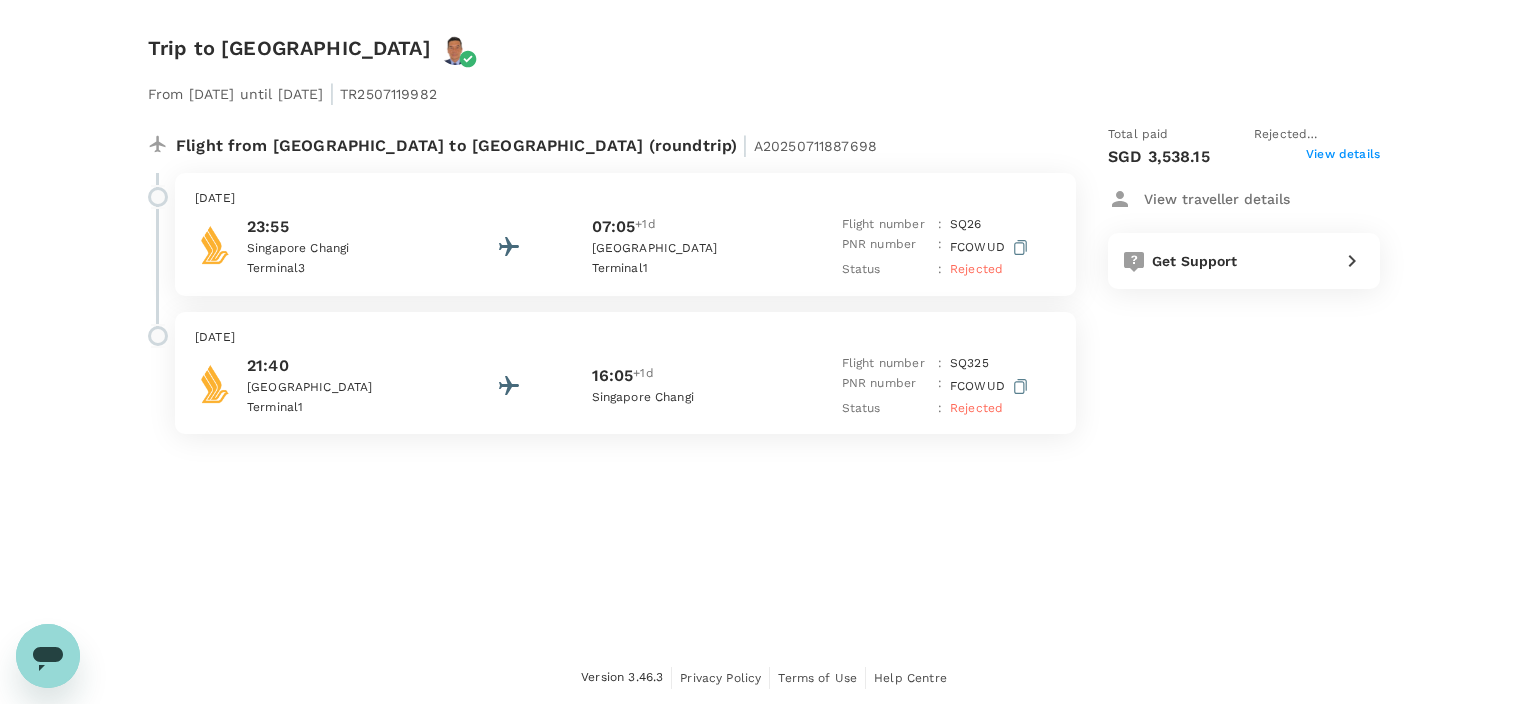 click on "View details" at bounding box center [1343, 157] 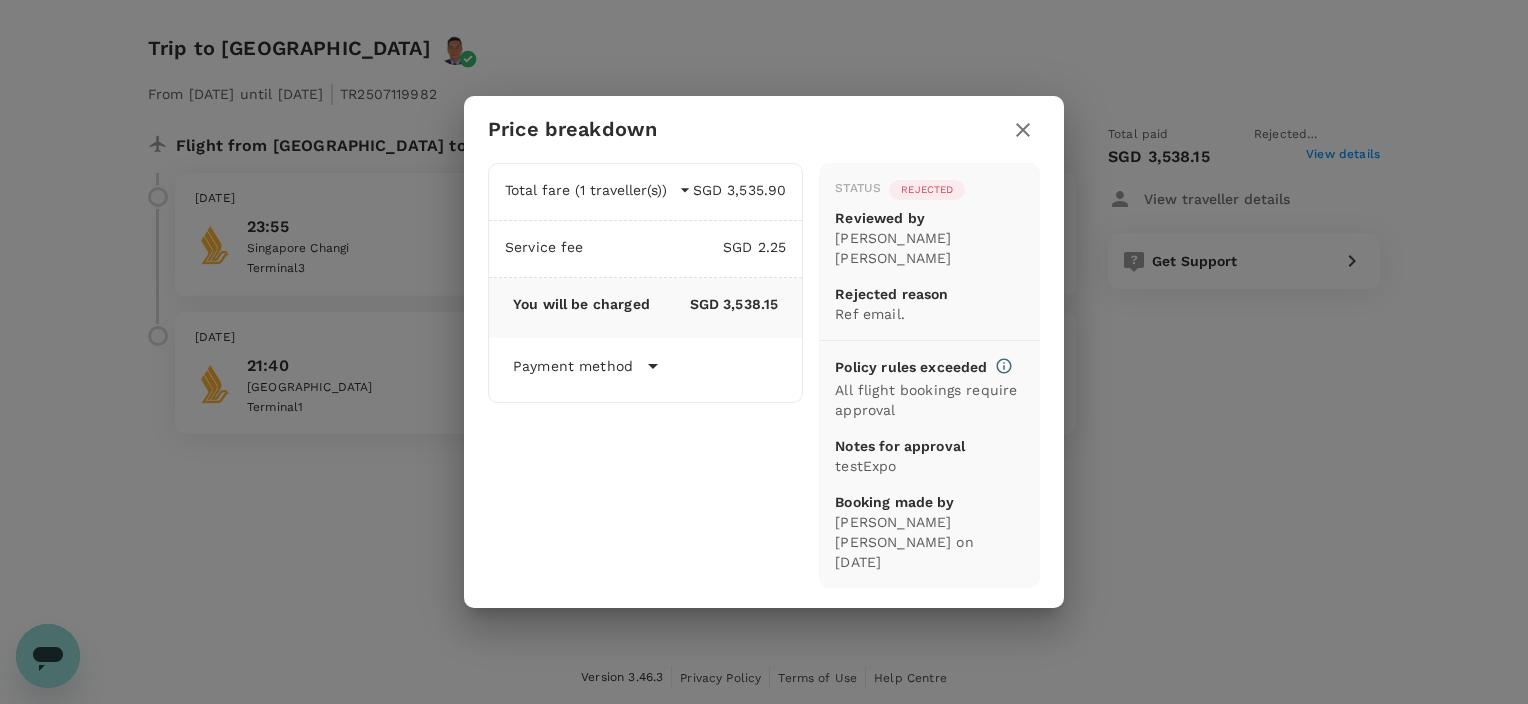 click 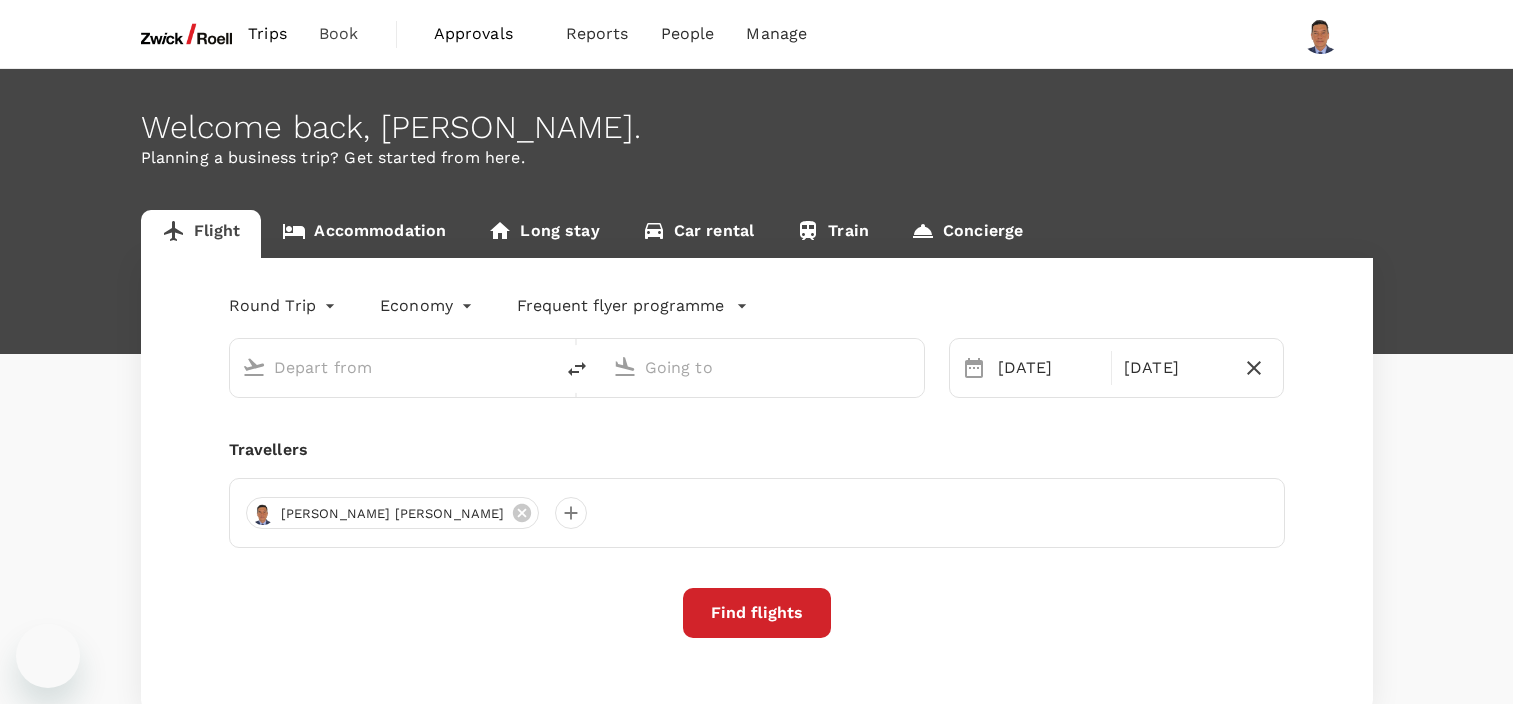 scroll, scrollTop: 0, scrollLeft: 0, axis: both 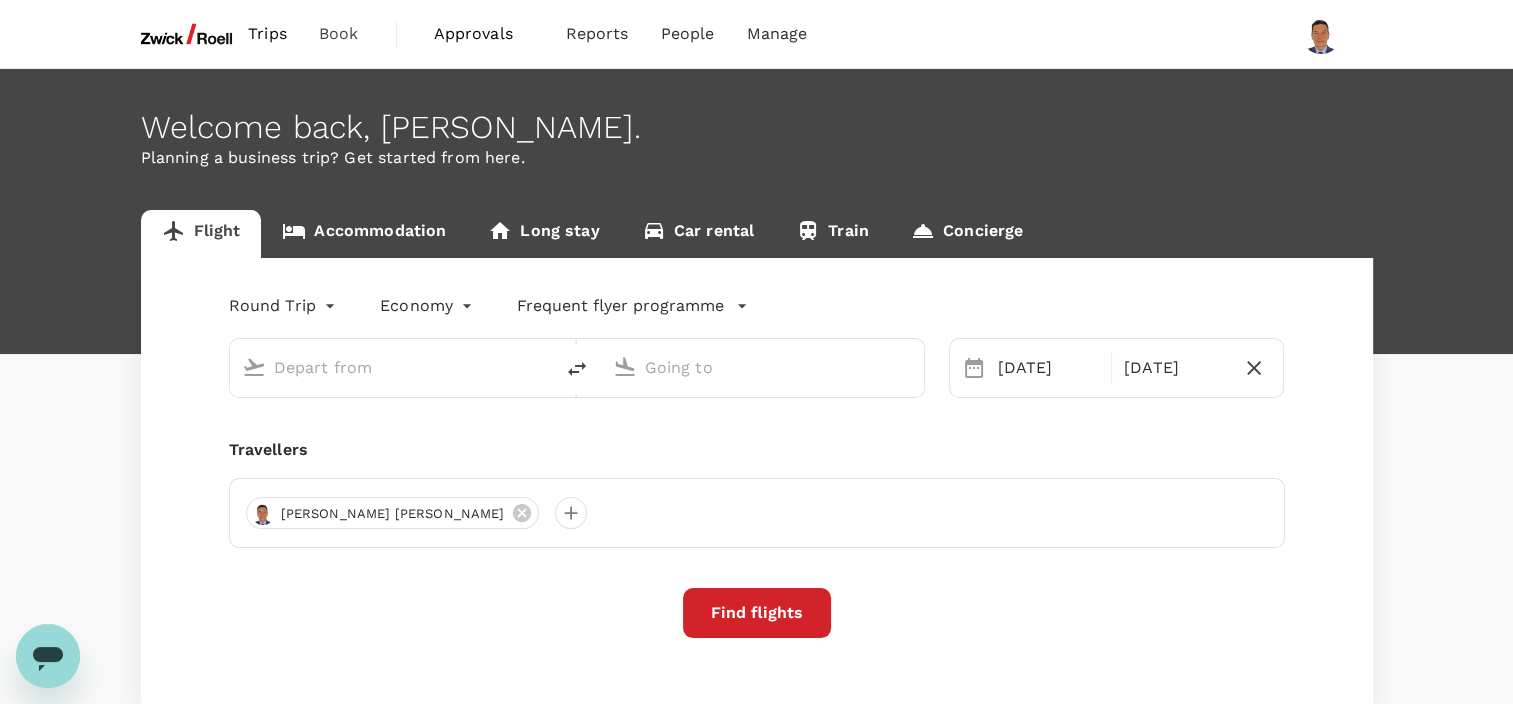type on "premium-economy" 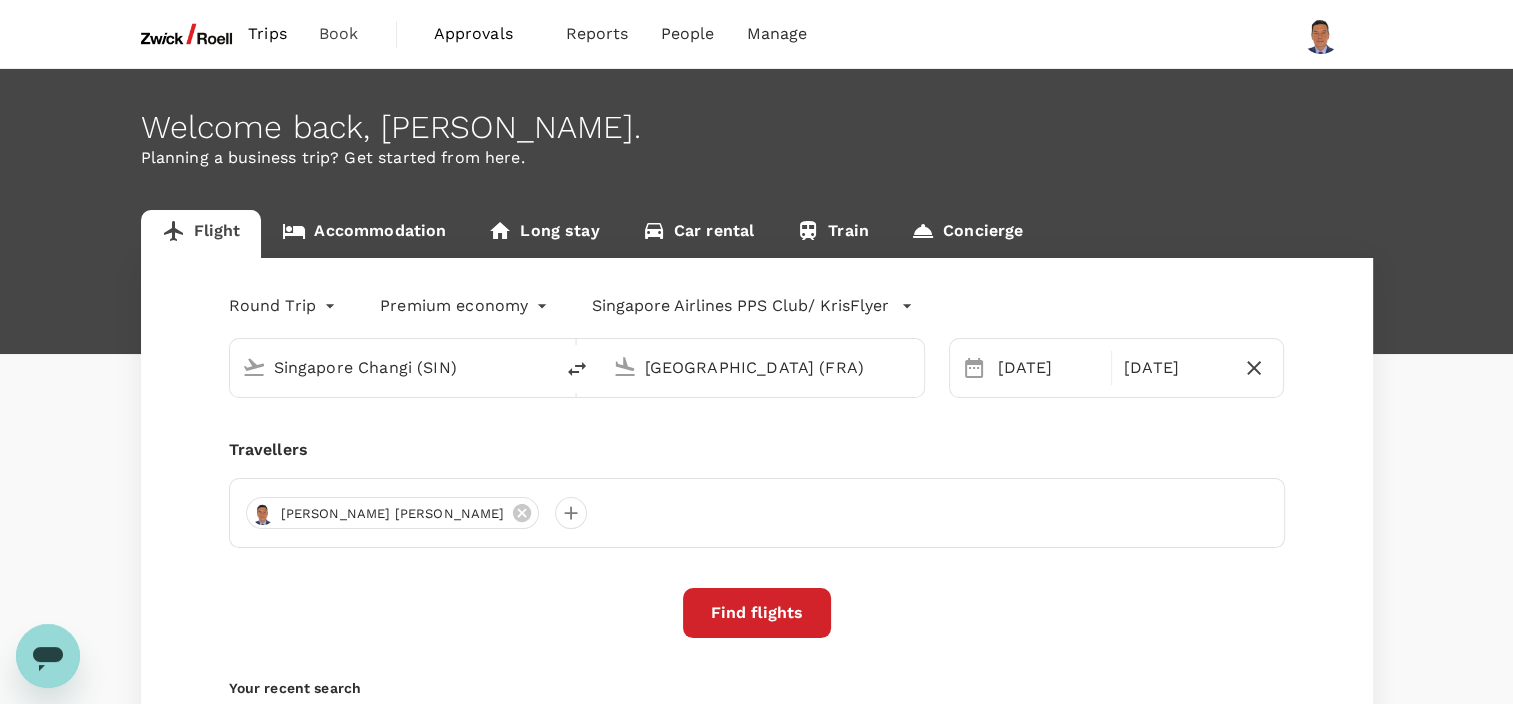 type on "Singapore Changi (SIN)" 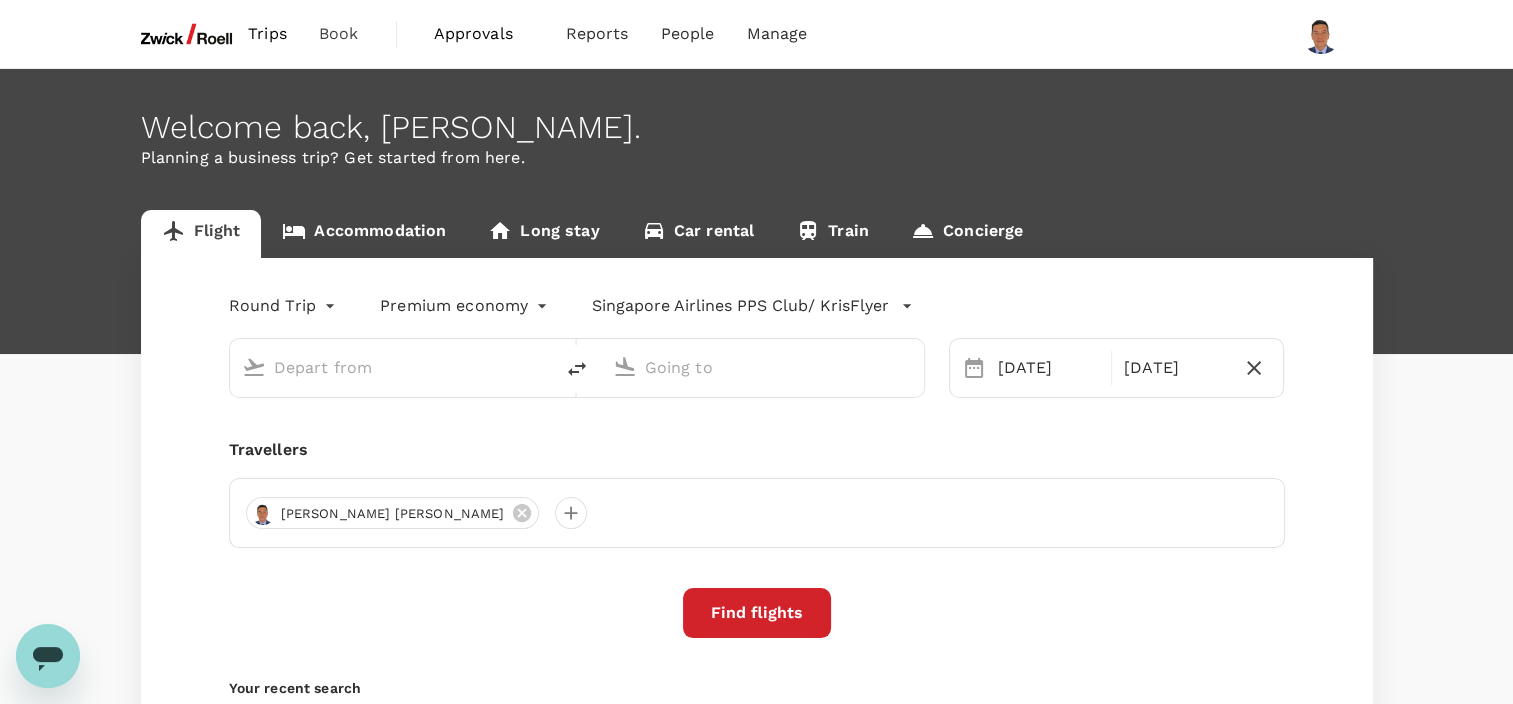 type on "Singapore Changi (SIN)" 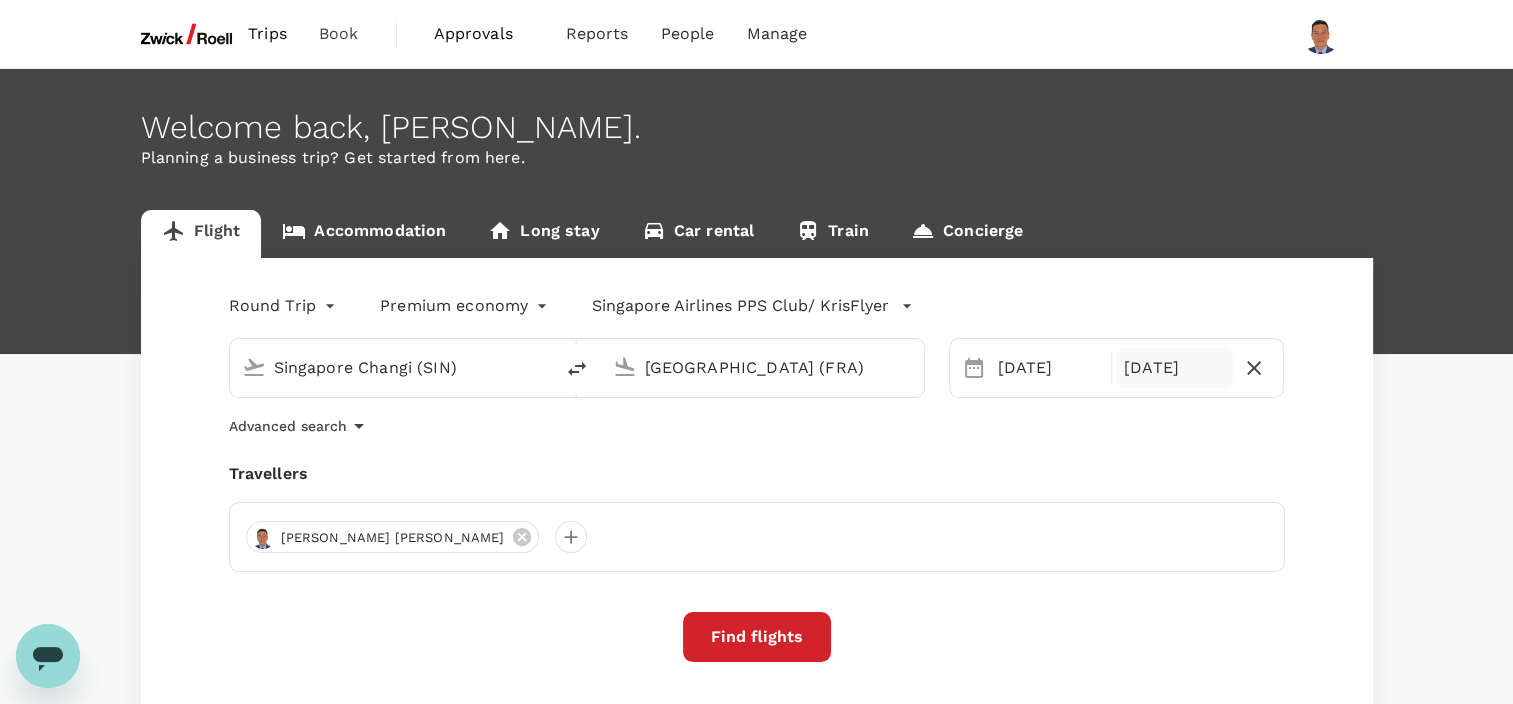 click on "16 Oct" at bounding box center [1174, 368] 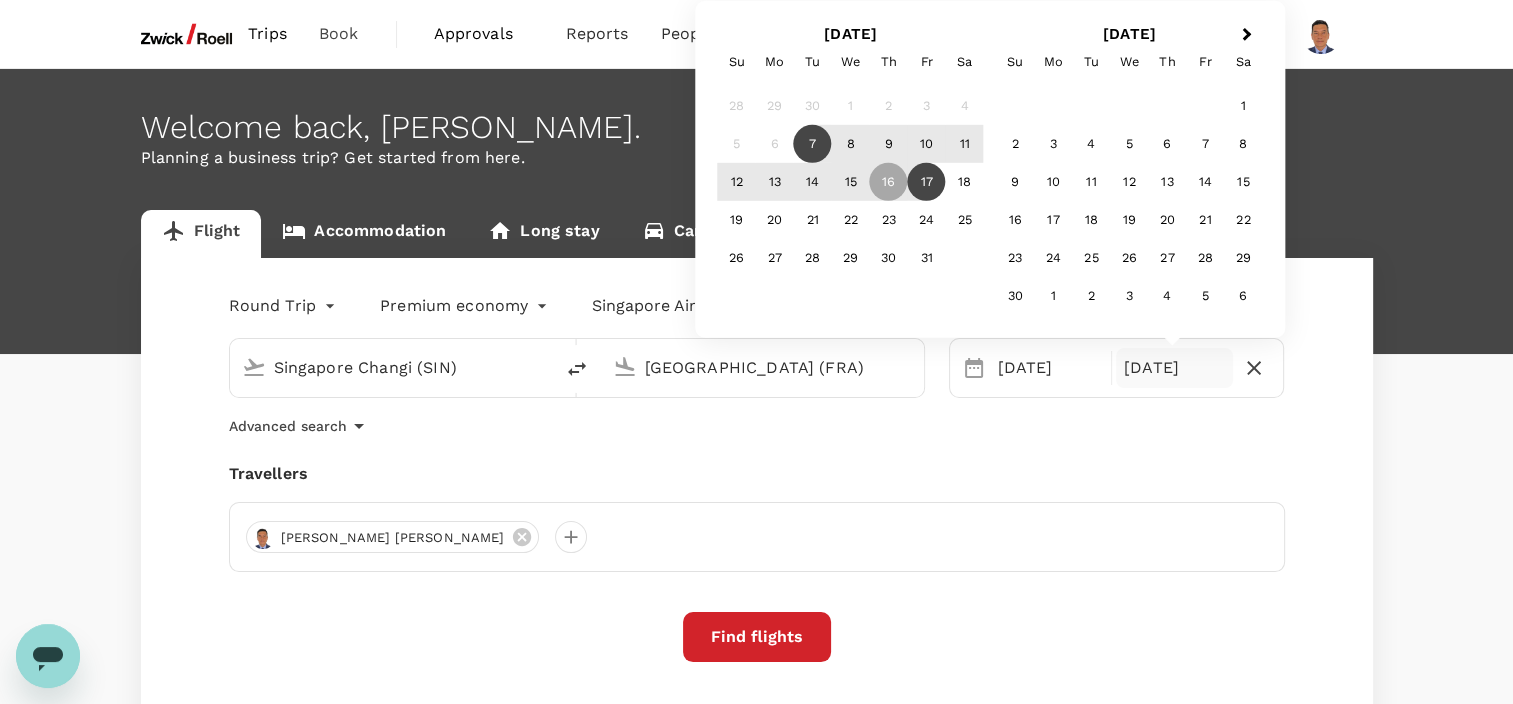 click on "17" at bounding box center [927, 182] 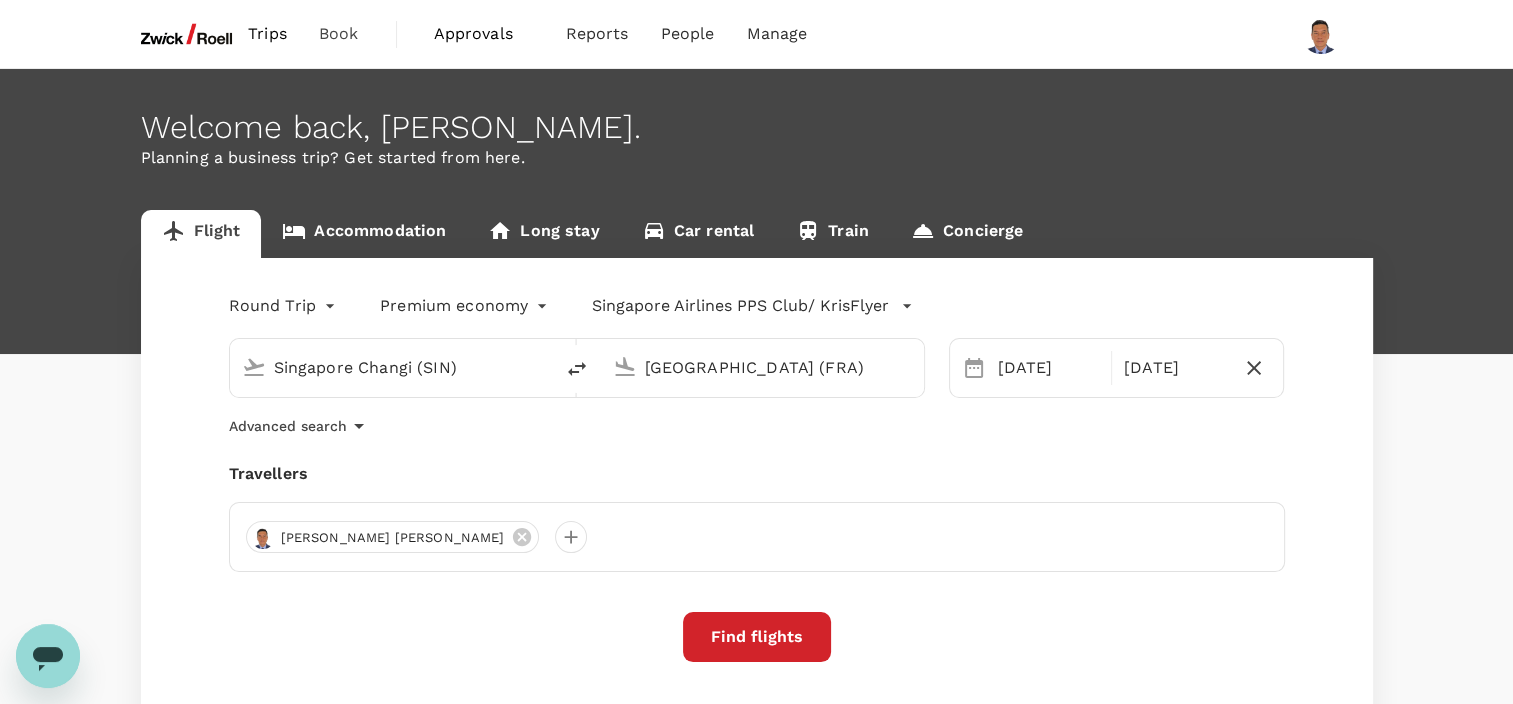 click on "Find flights" at bounding box center (757, 637) 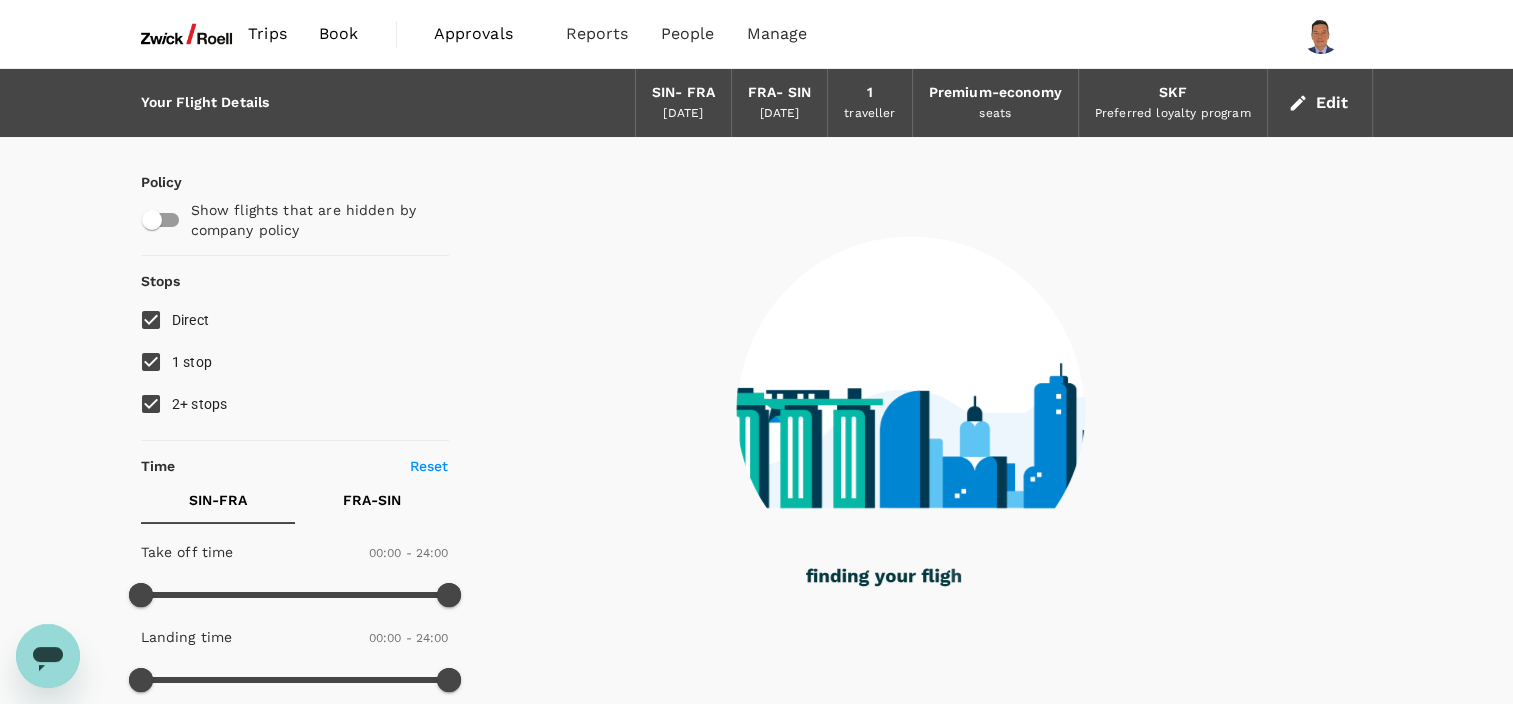 click on "2+ stops" at bounding box center (151, 404) 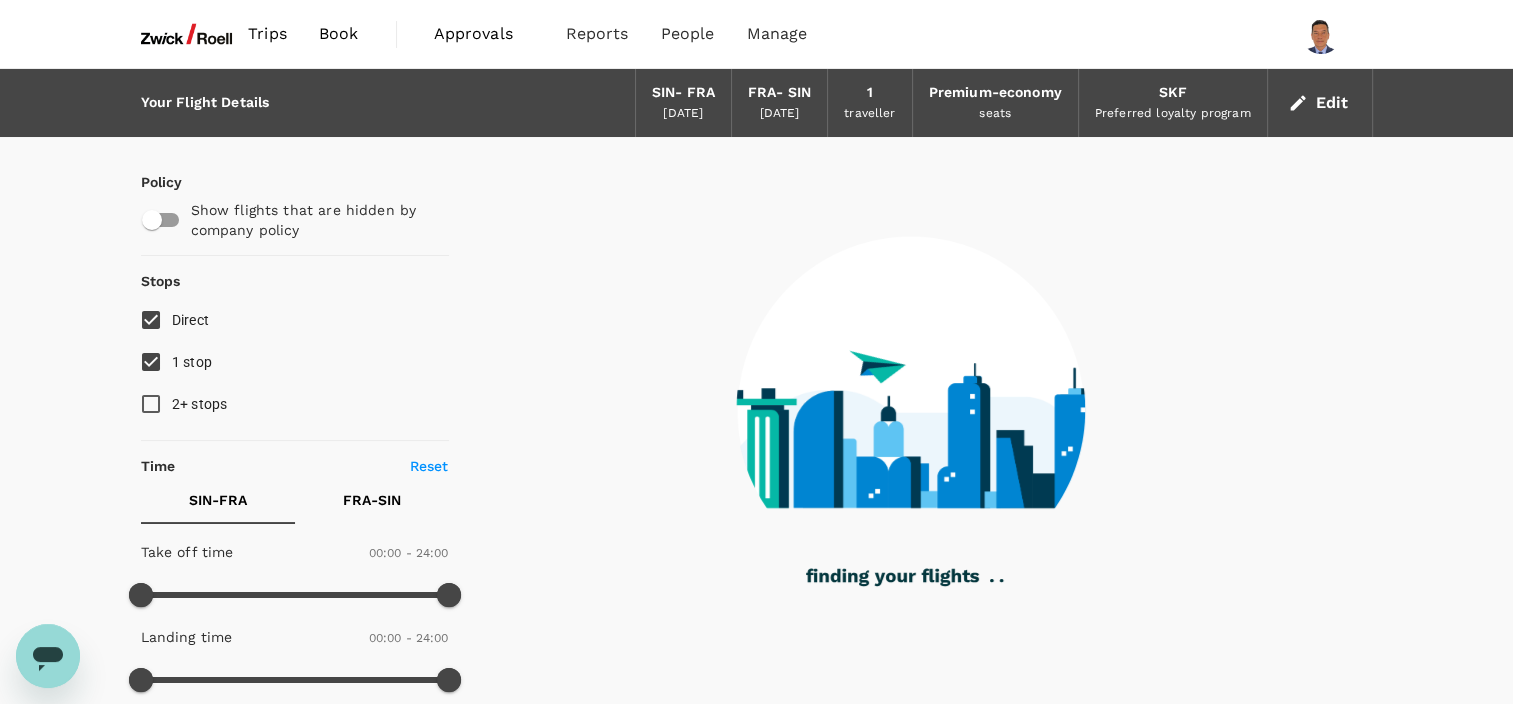 click on "1 stop" at bounding box center [151, 362] 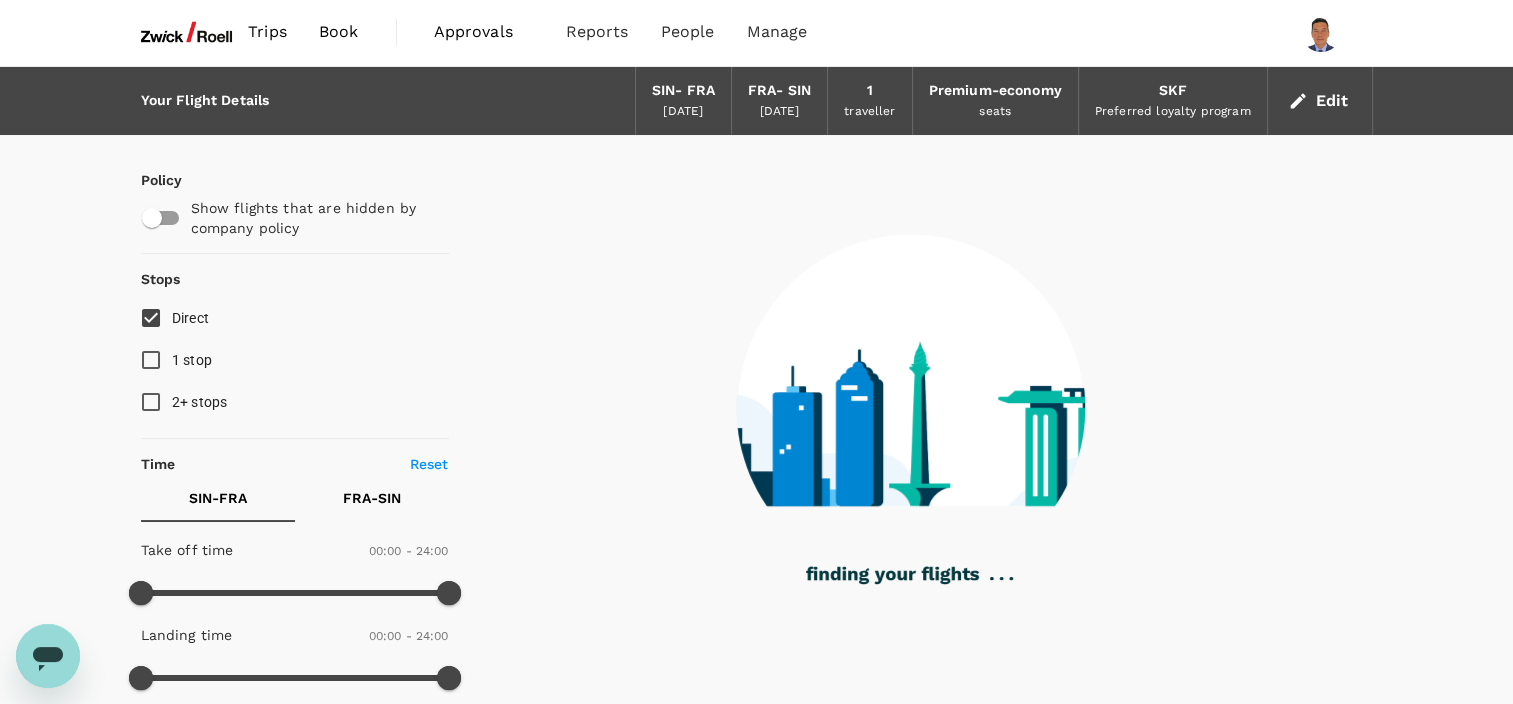 scroll, scrollTop: 0, scrollLeft: 0, axis: both 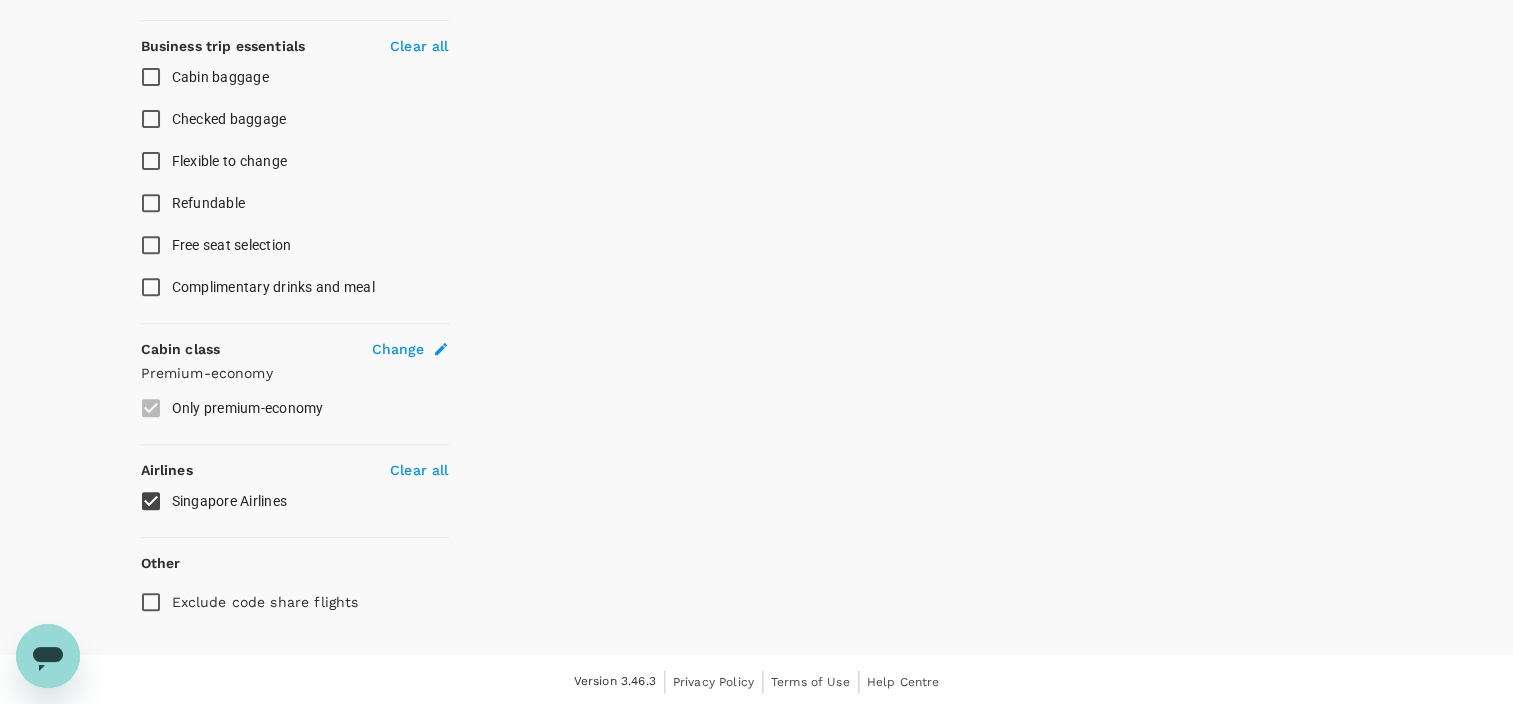 type on "1755" 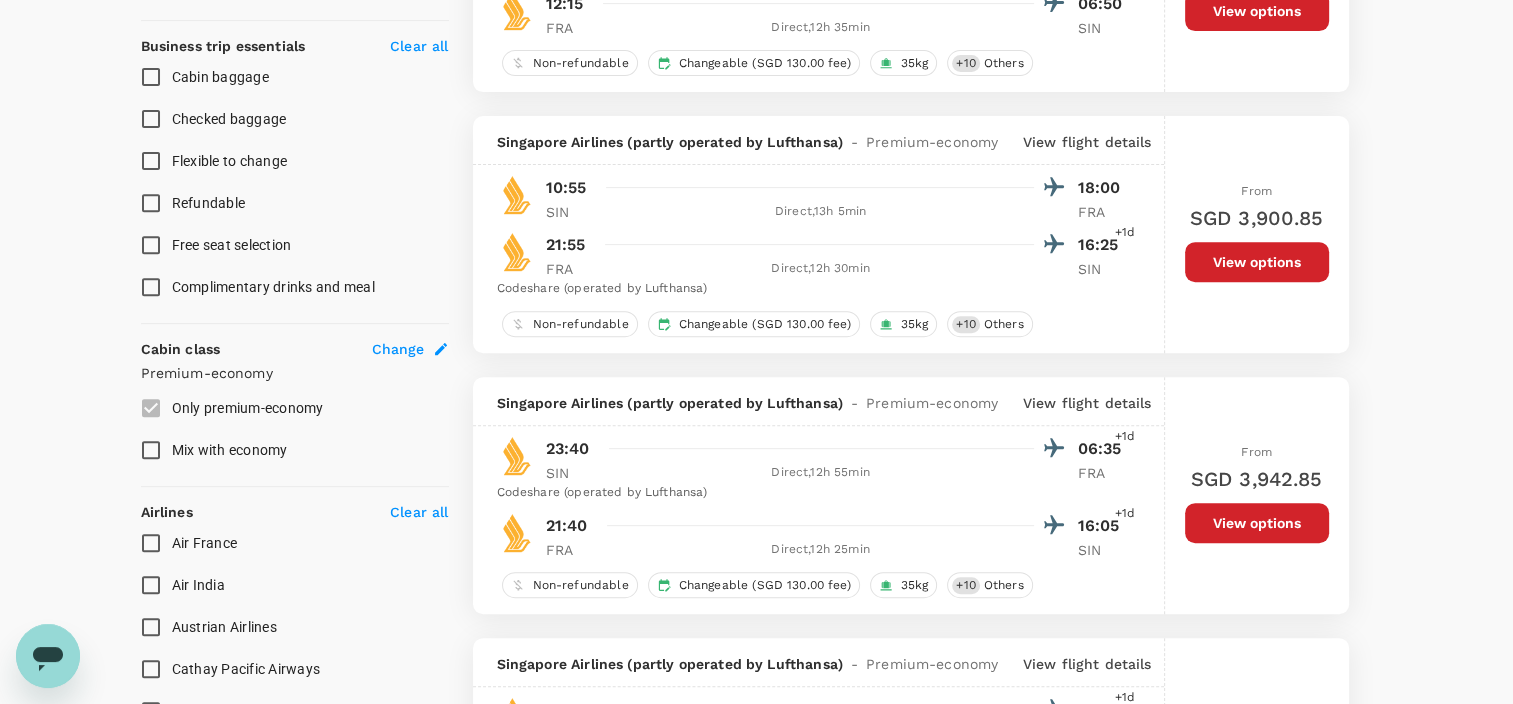 type on "SGD" 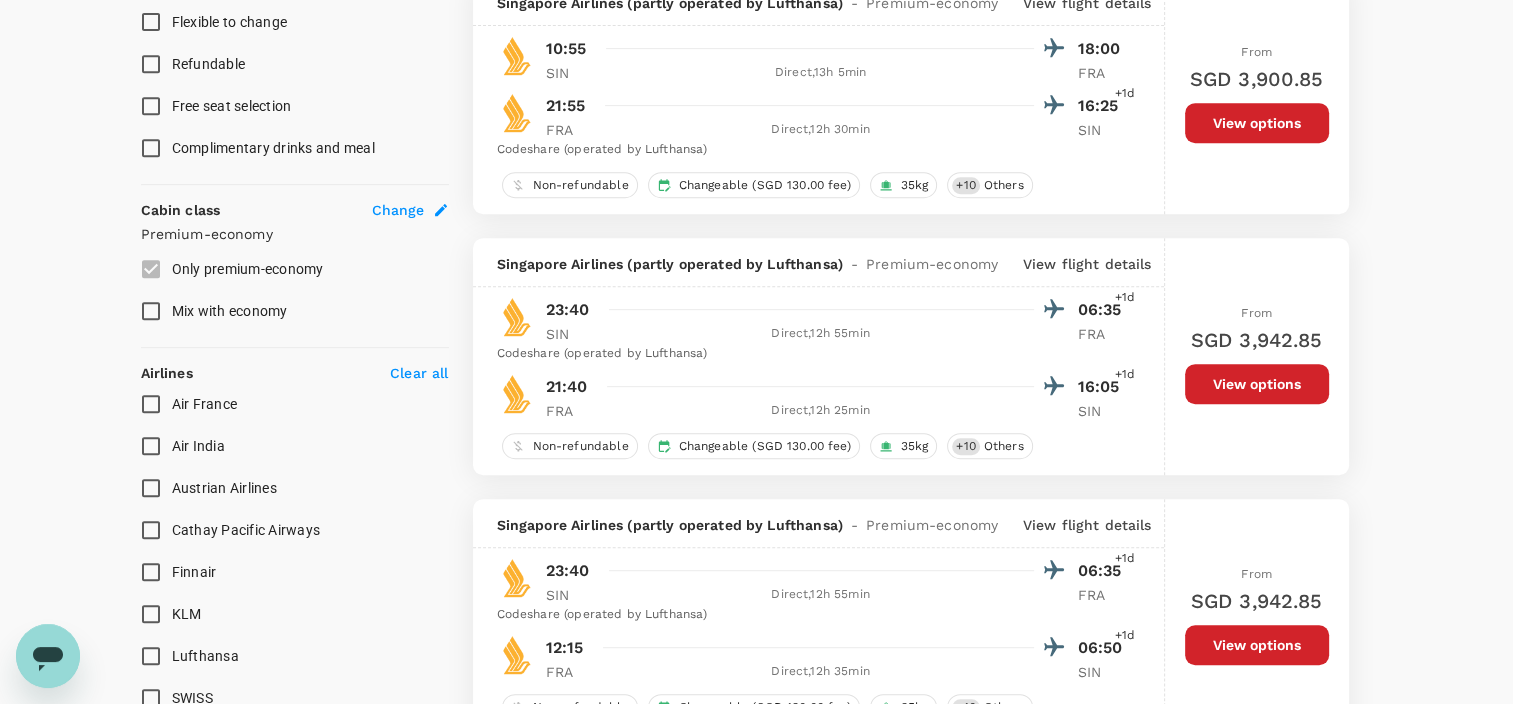 scroll, scrollTop: 1174, scrollLeft: 0, axis: vertical 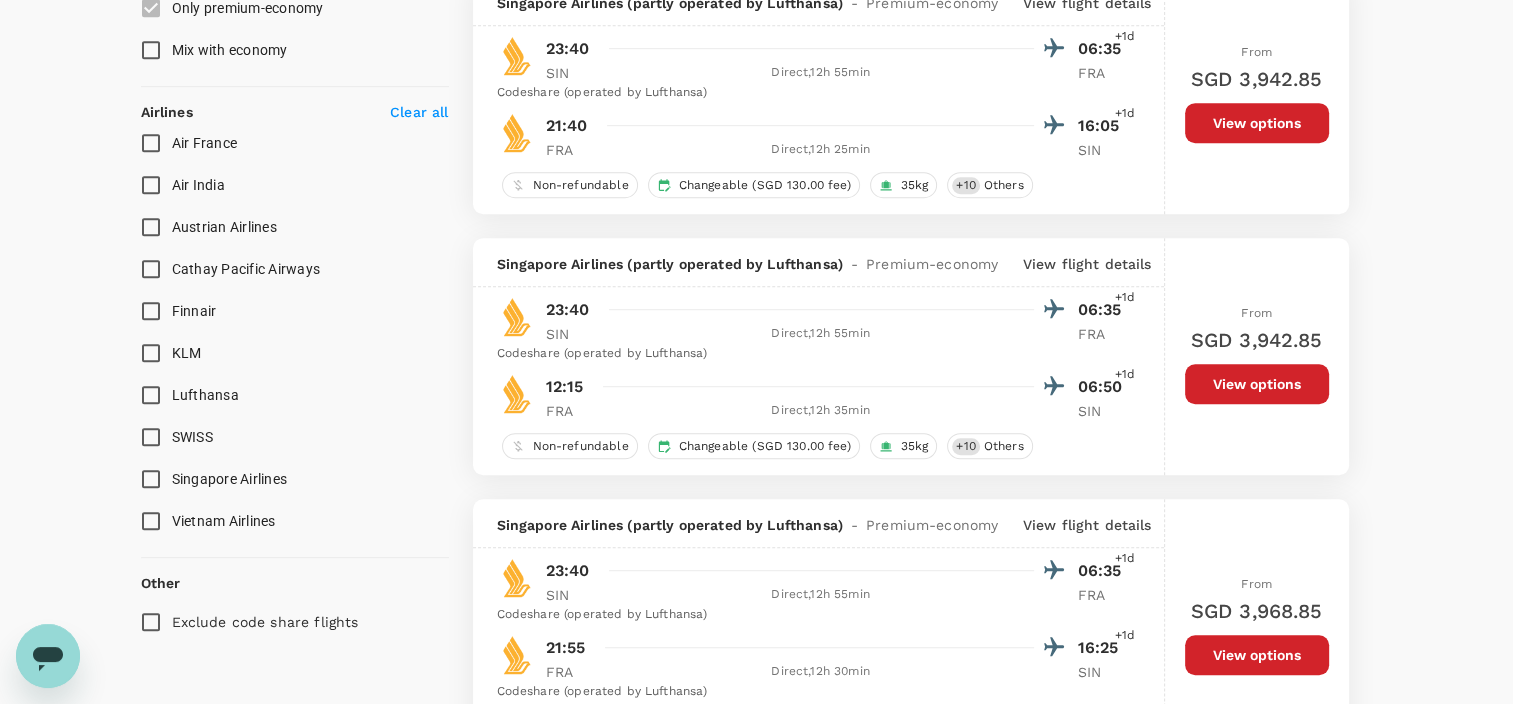 click on "Singapore Airlines" at bounding box center [151, 479] 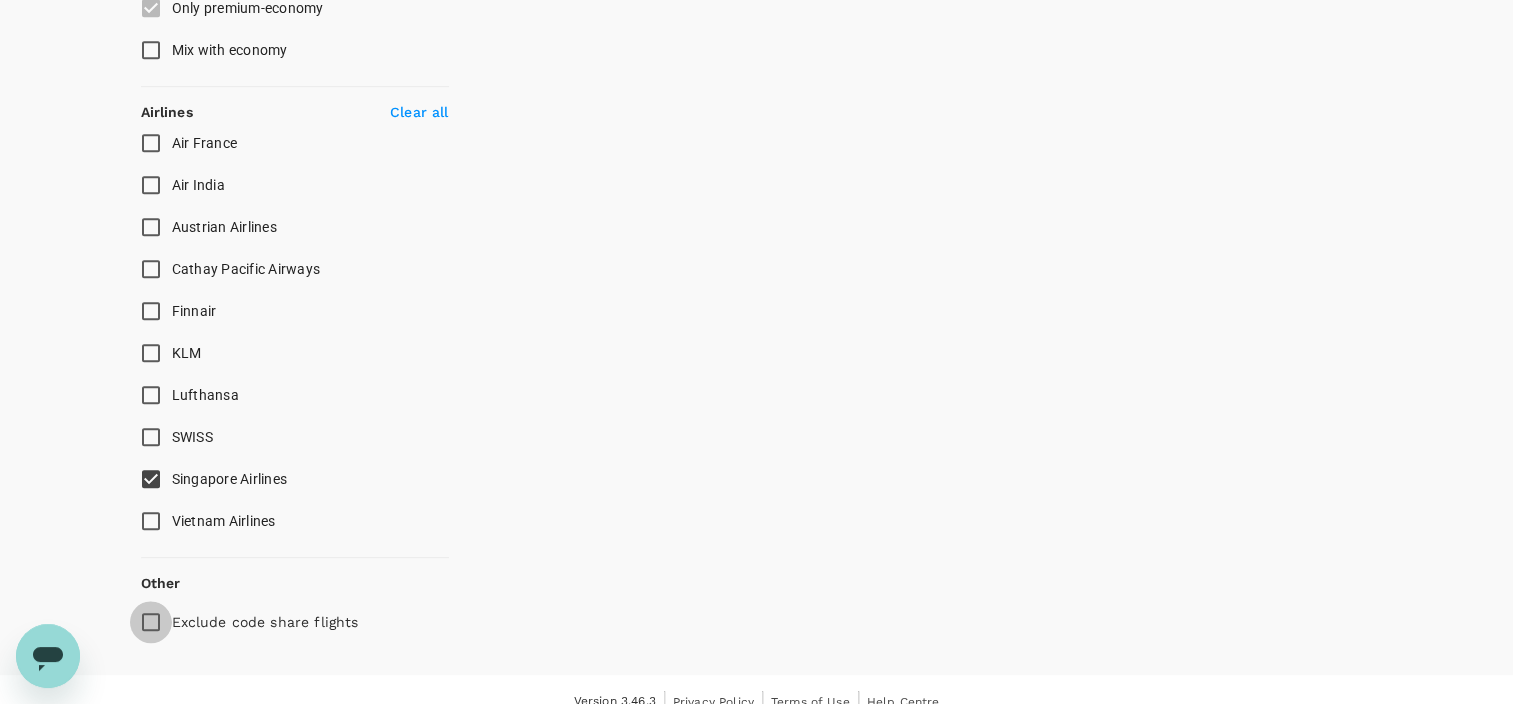 click on "Exclude code share flights" at bounding box center (151, 622) 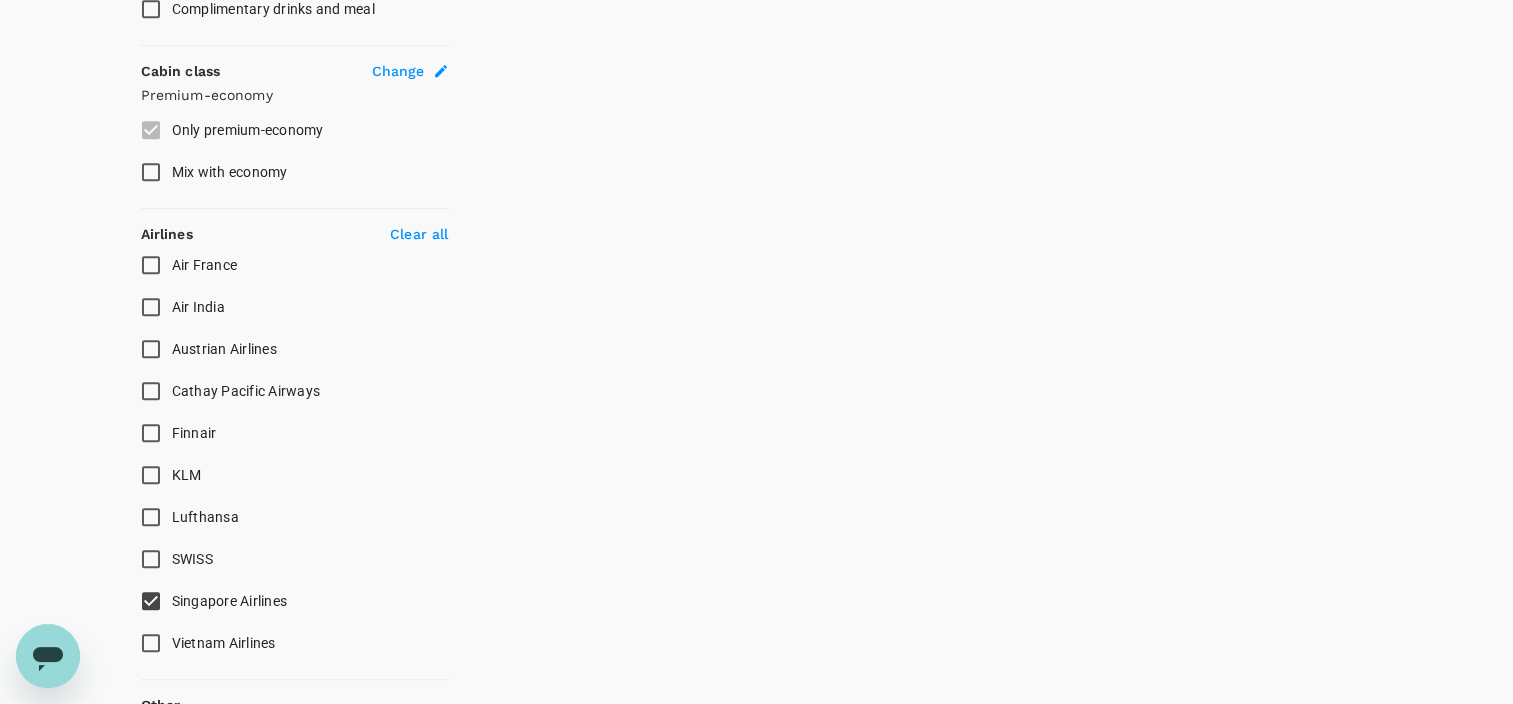 scroll, scrollTop: 774, scrollLeft: 0, axis: vertical 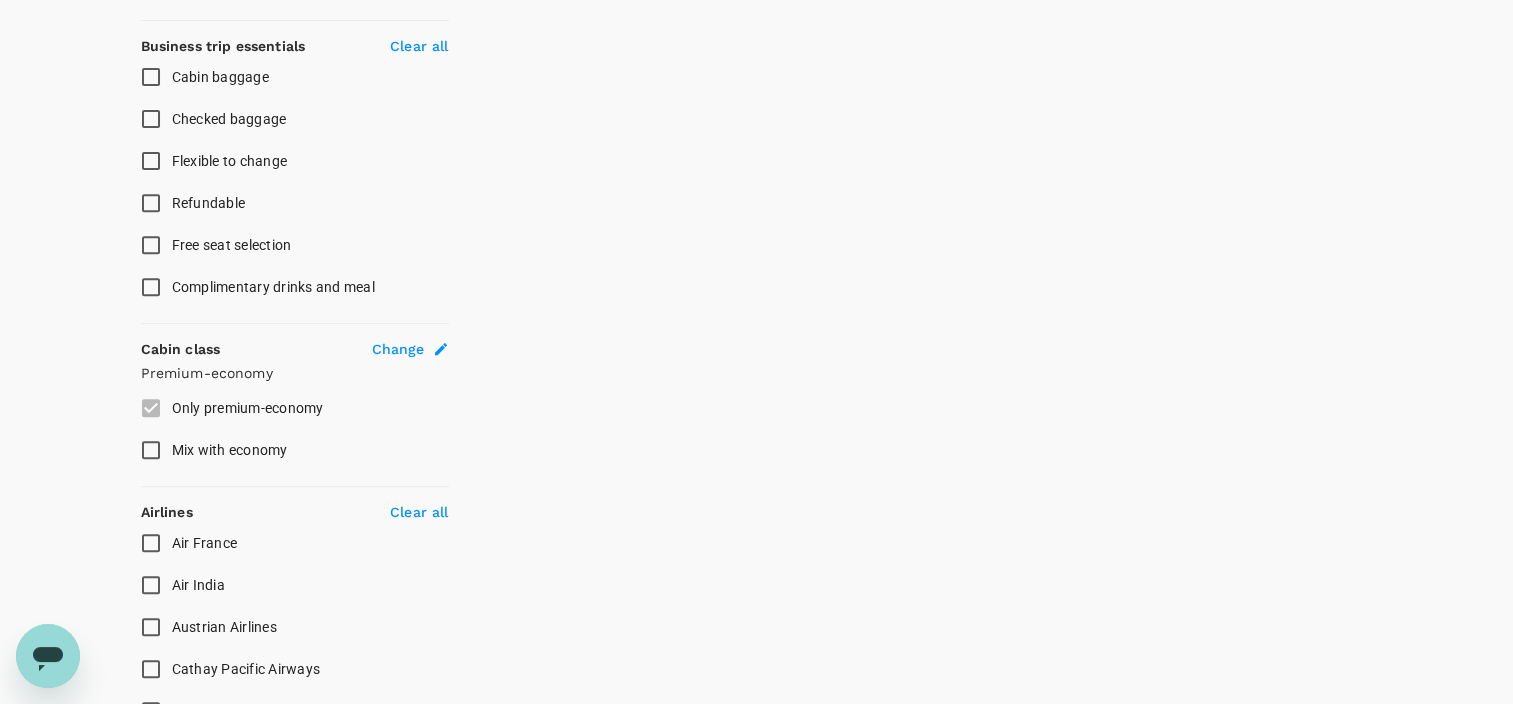 checkbox on "false" 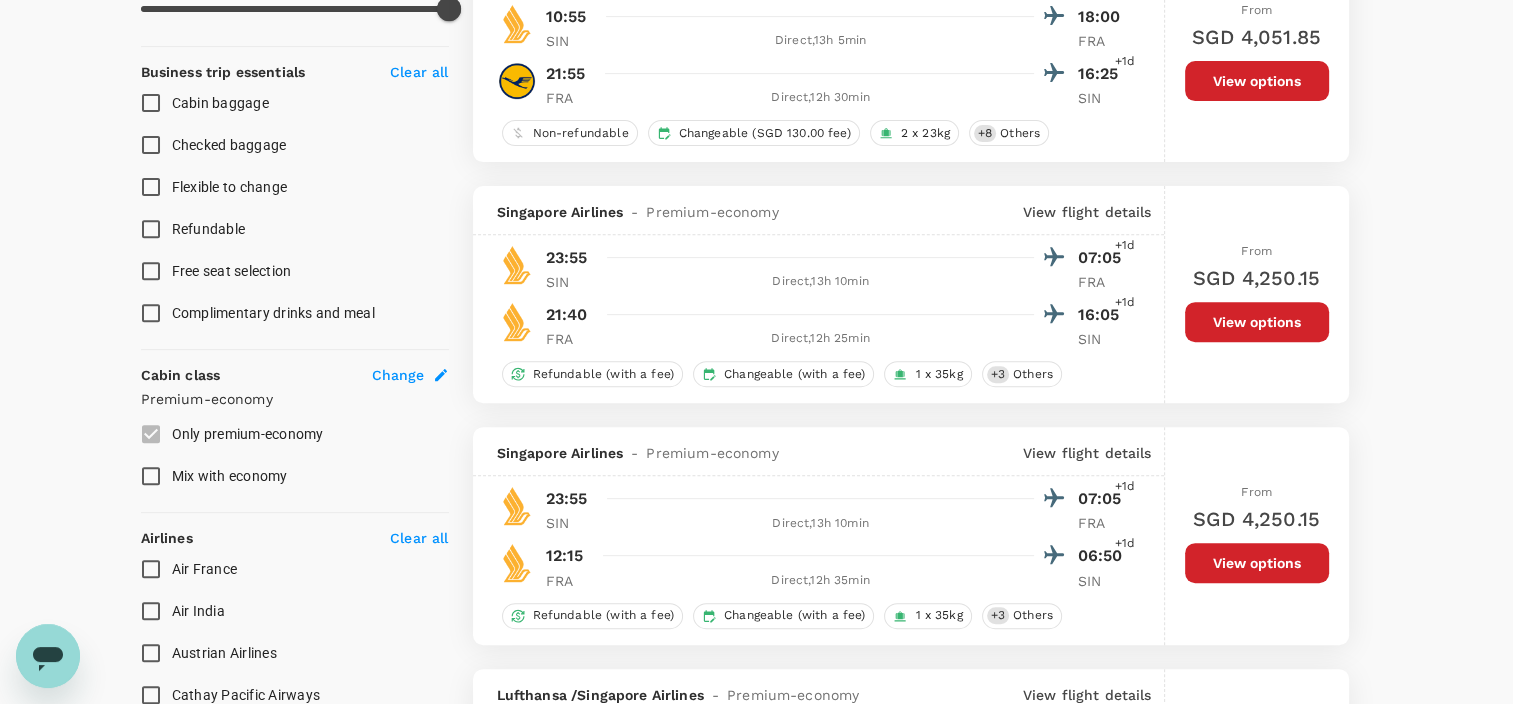 scroll, scrollTop: 700, scrollLeft: 0, axis: vertical 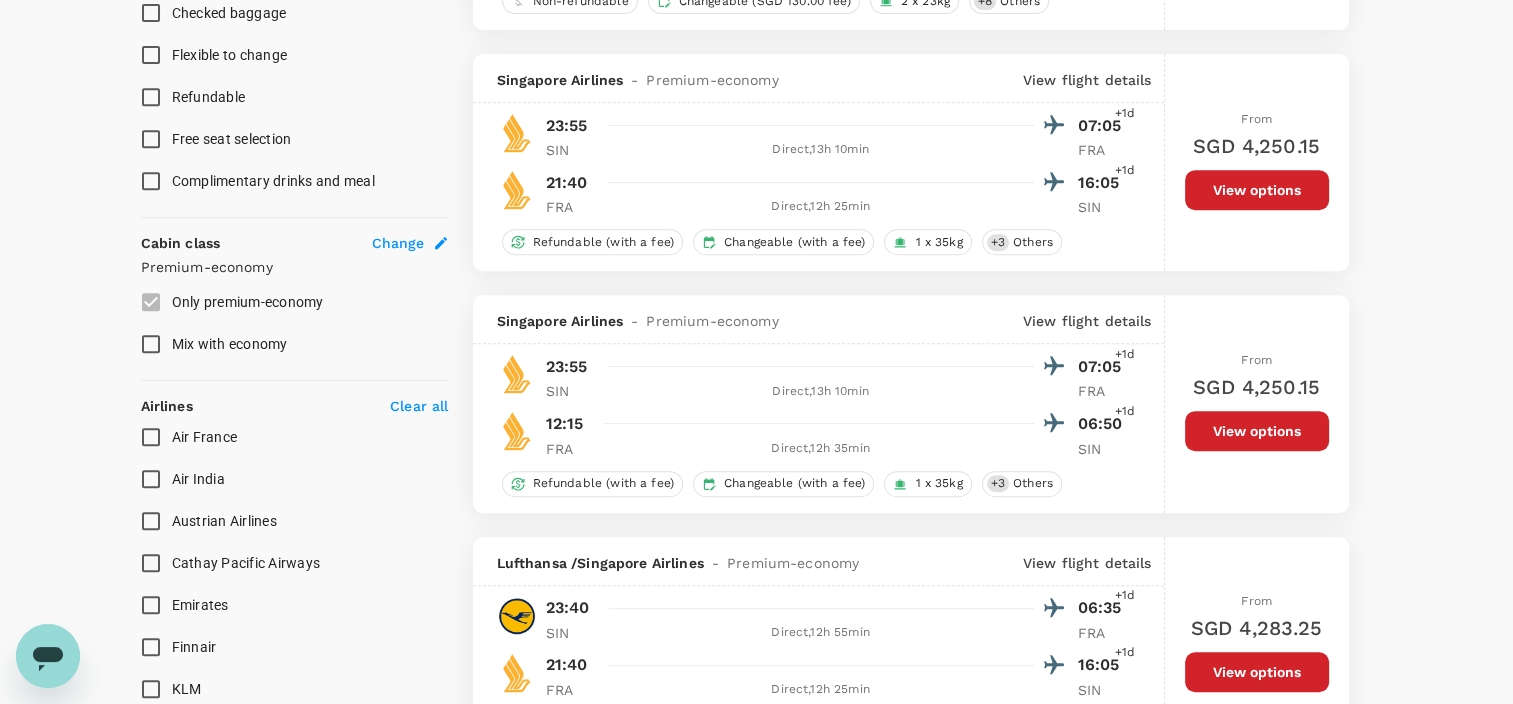 click on "View options" at bounding box center (1257, 431) 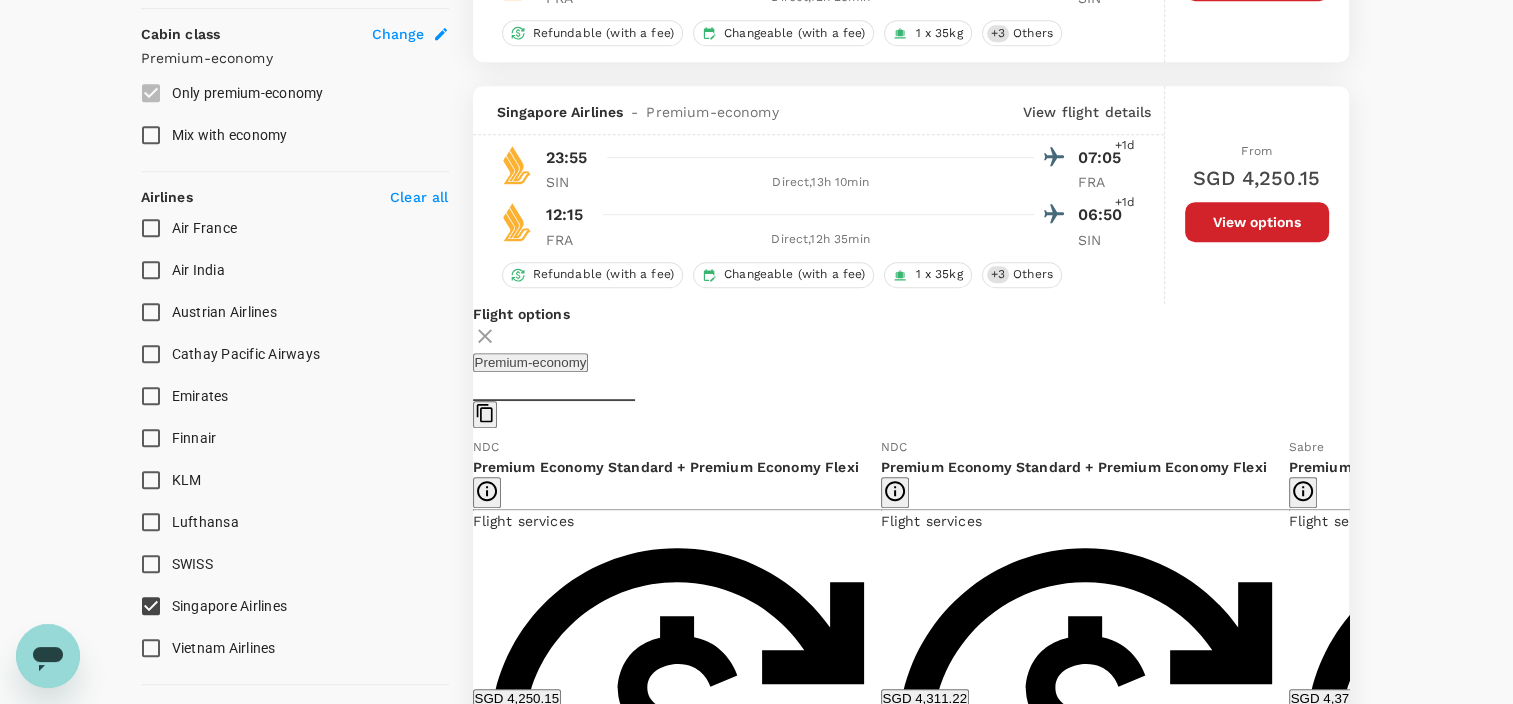 scroll, scrollTop: 1177, scrollLeft: 0, axis: vertical 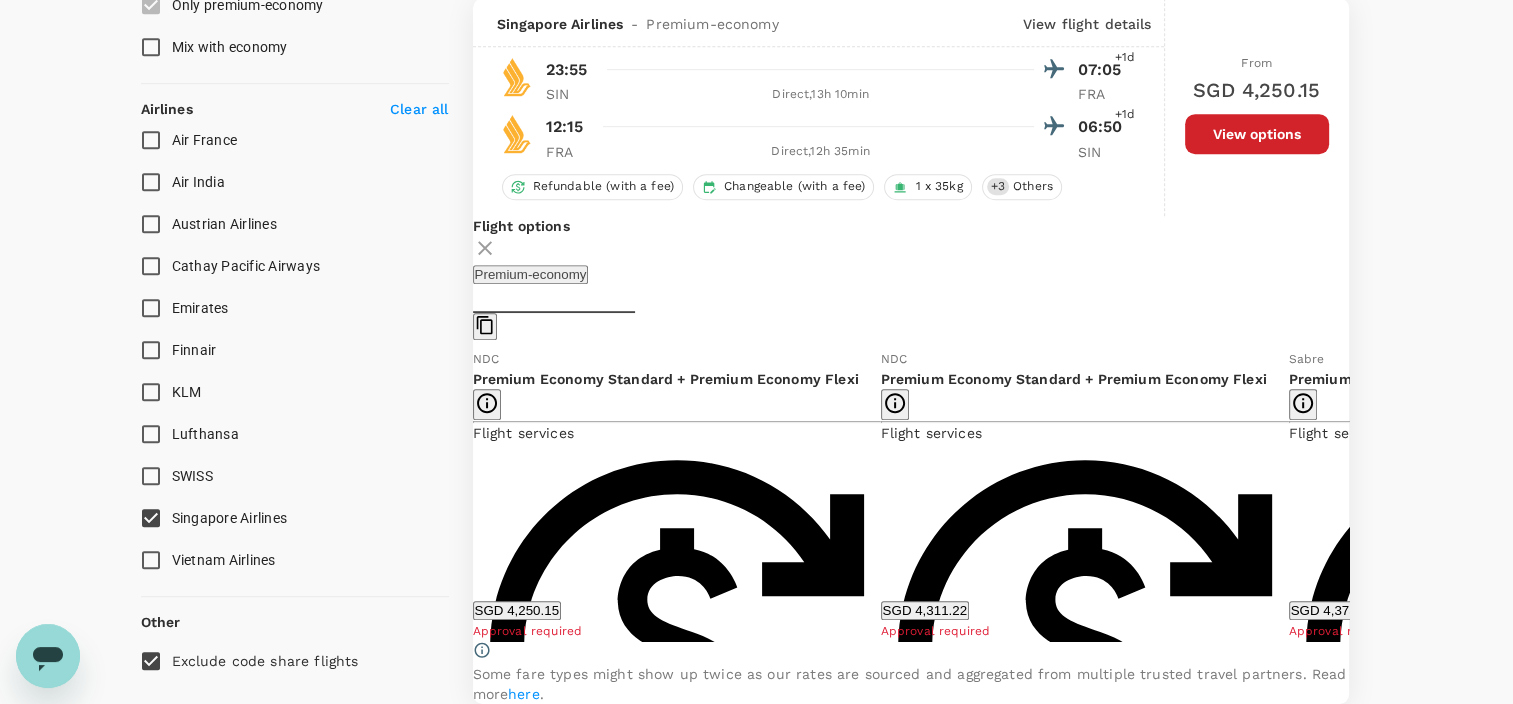 click 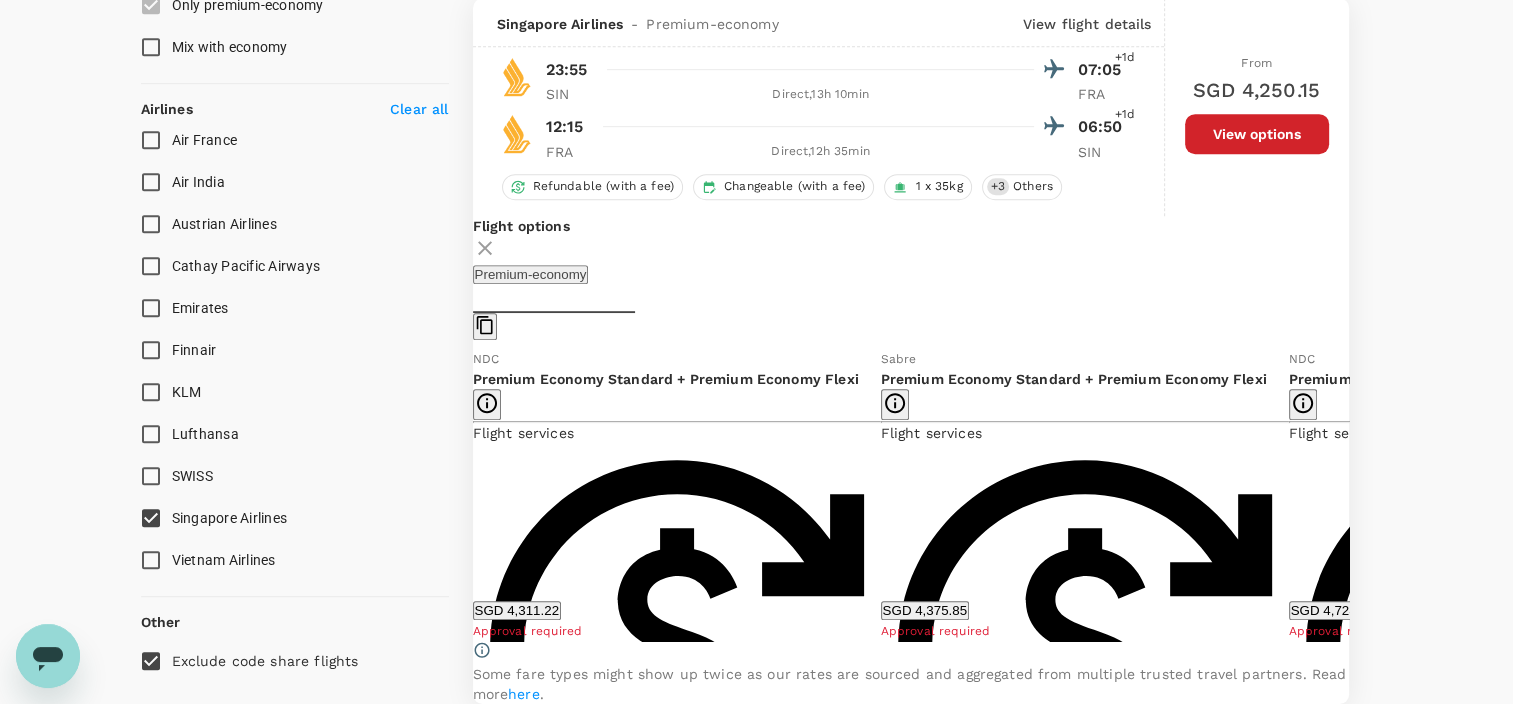 click 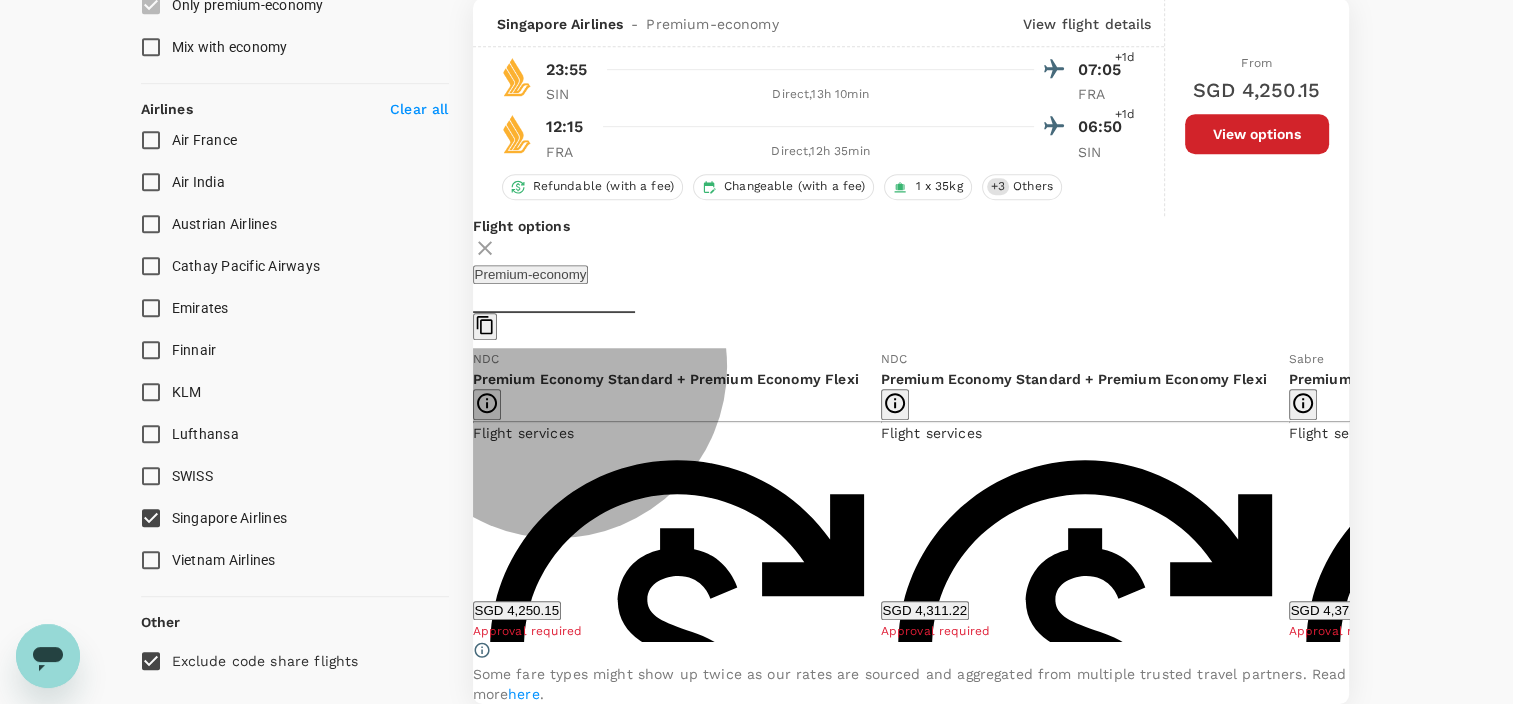 click on "SGD 4,250.15" at bounding box center [517, 610] 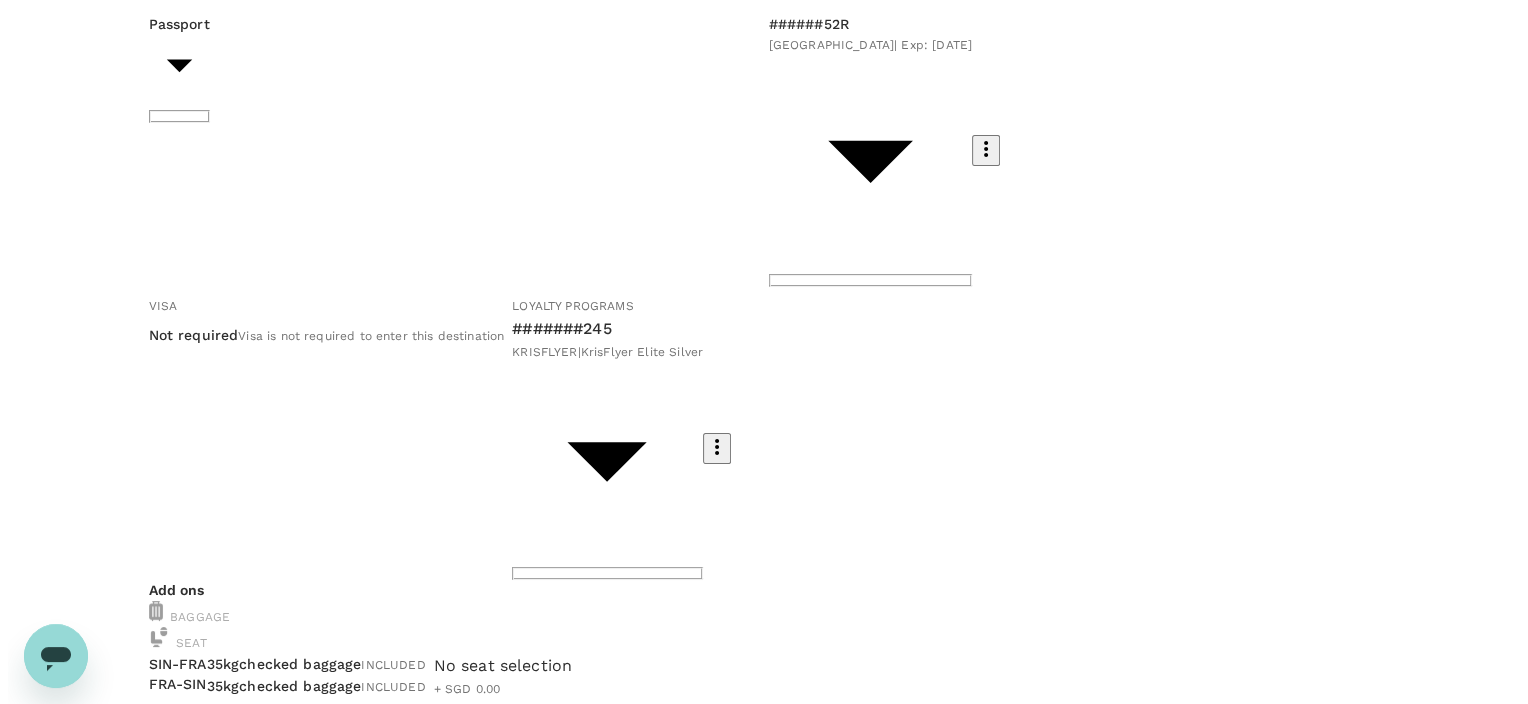 scroll, scrollTop: 255, scrollLeft: 0, axis: vertical 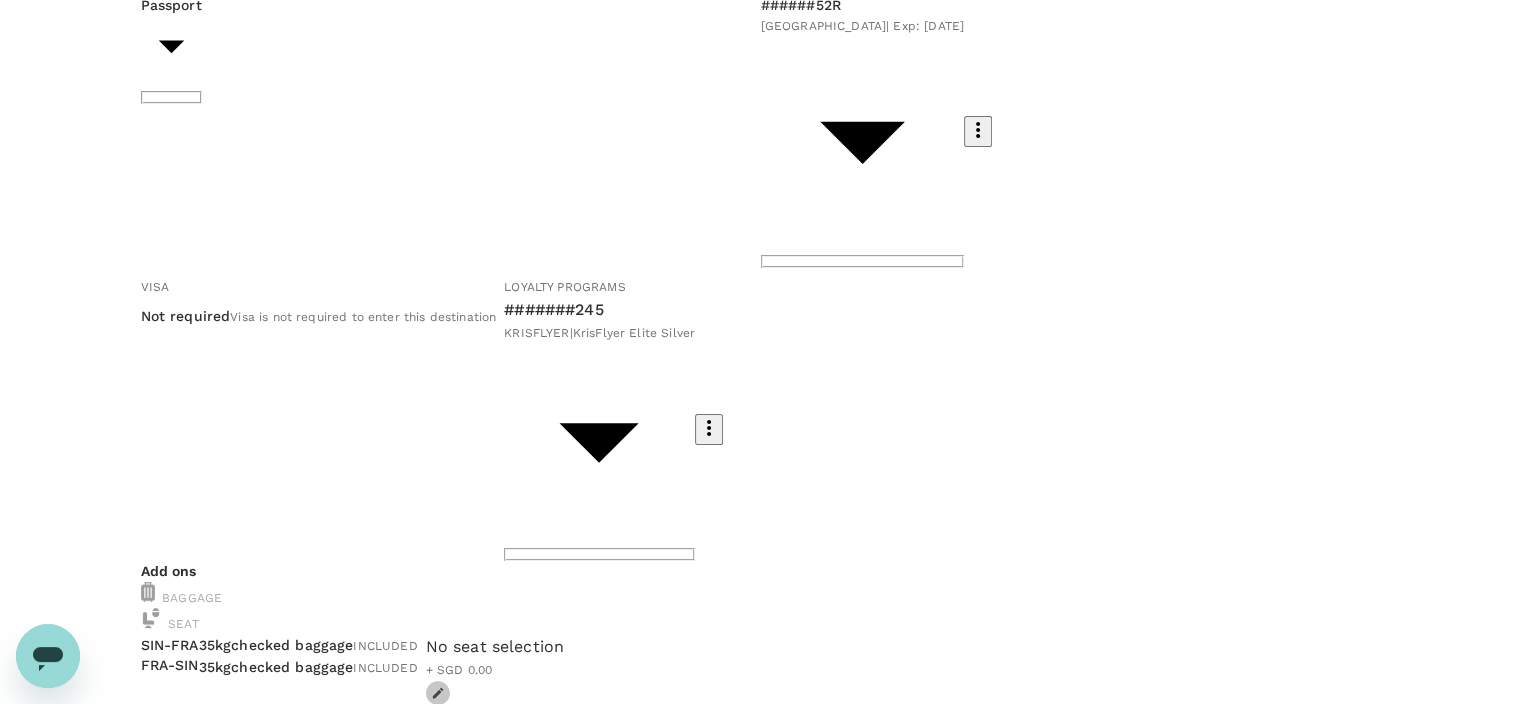 click 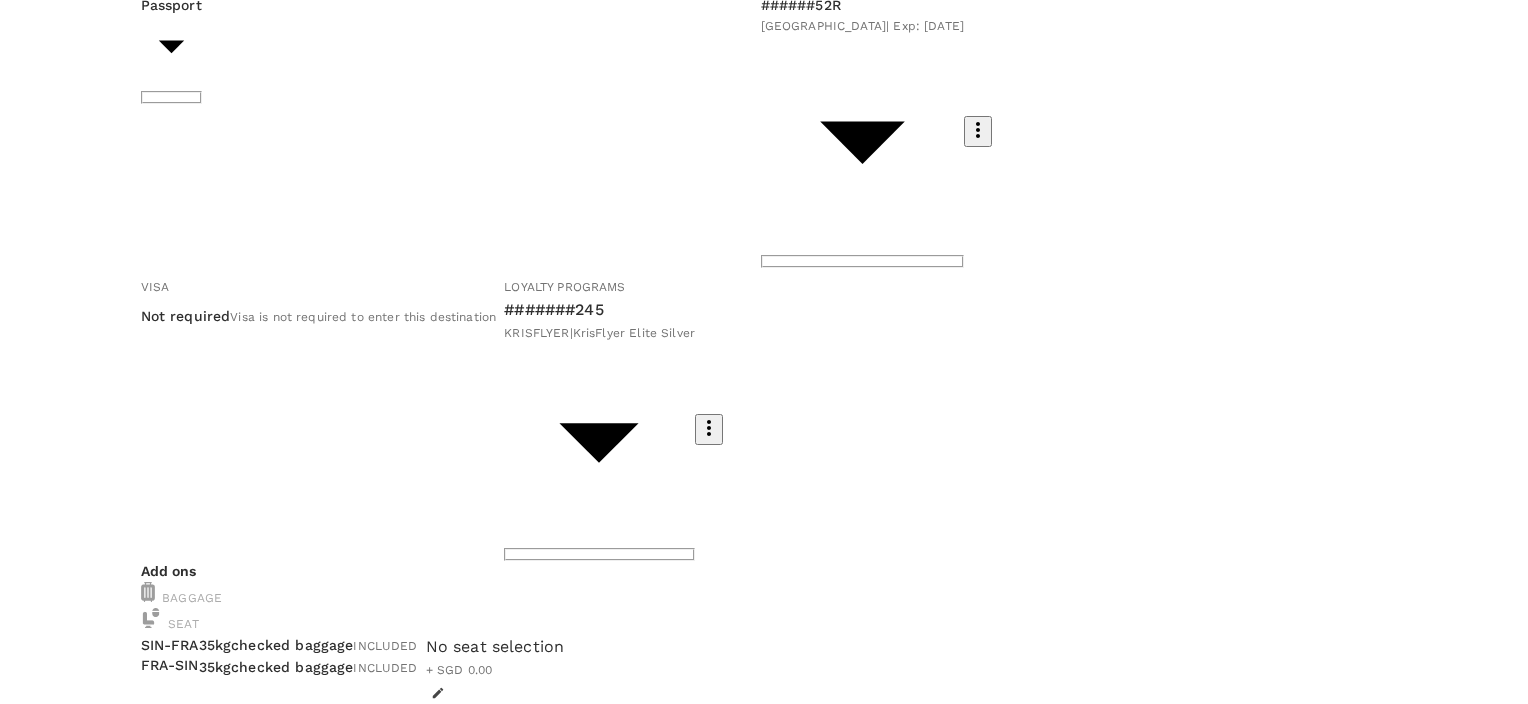 click 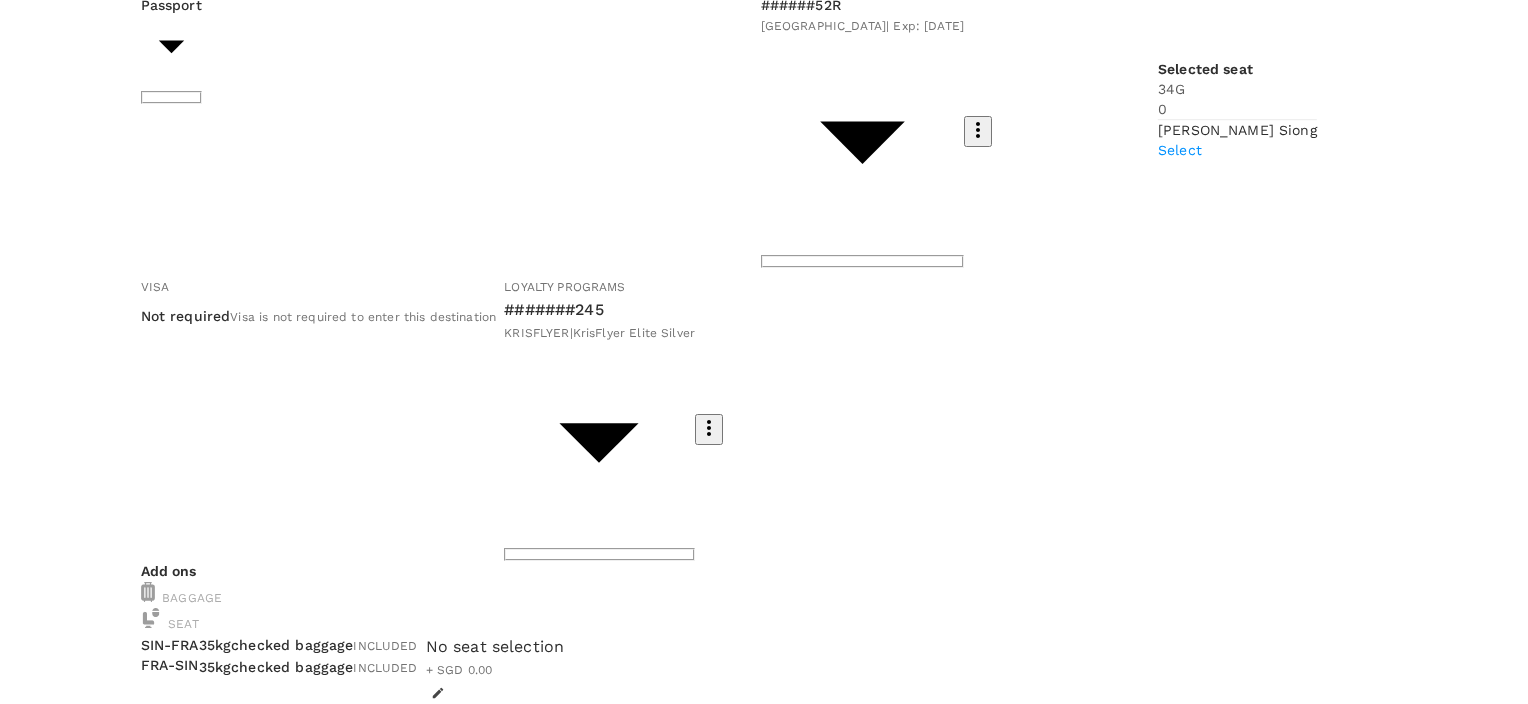 click on "Select" at bounding box center (1237, 150) 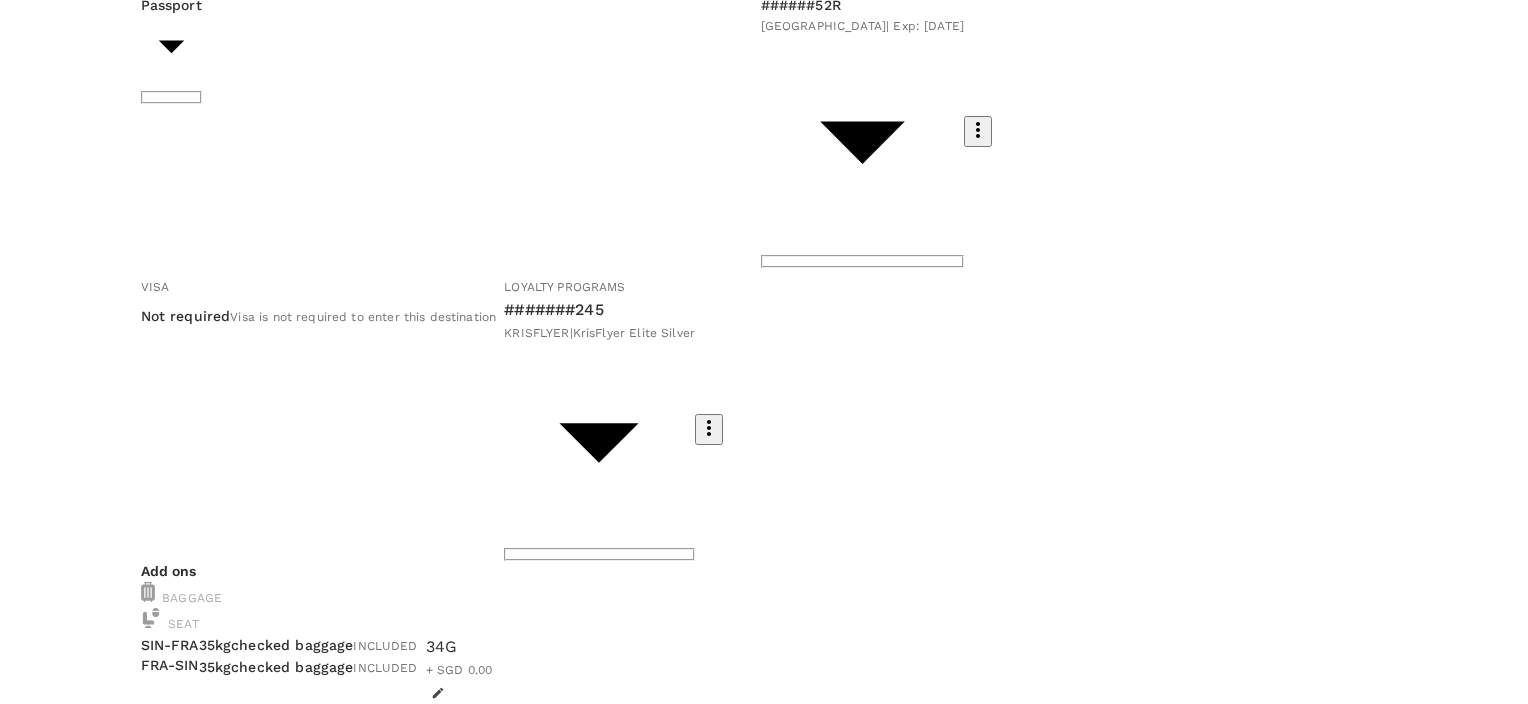 click on "Continue to   FRA - SIN" at bounding box center [84, 2041] 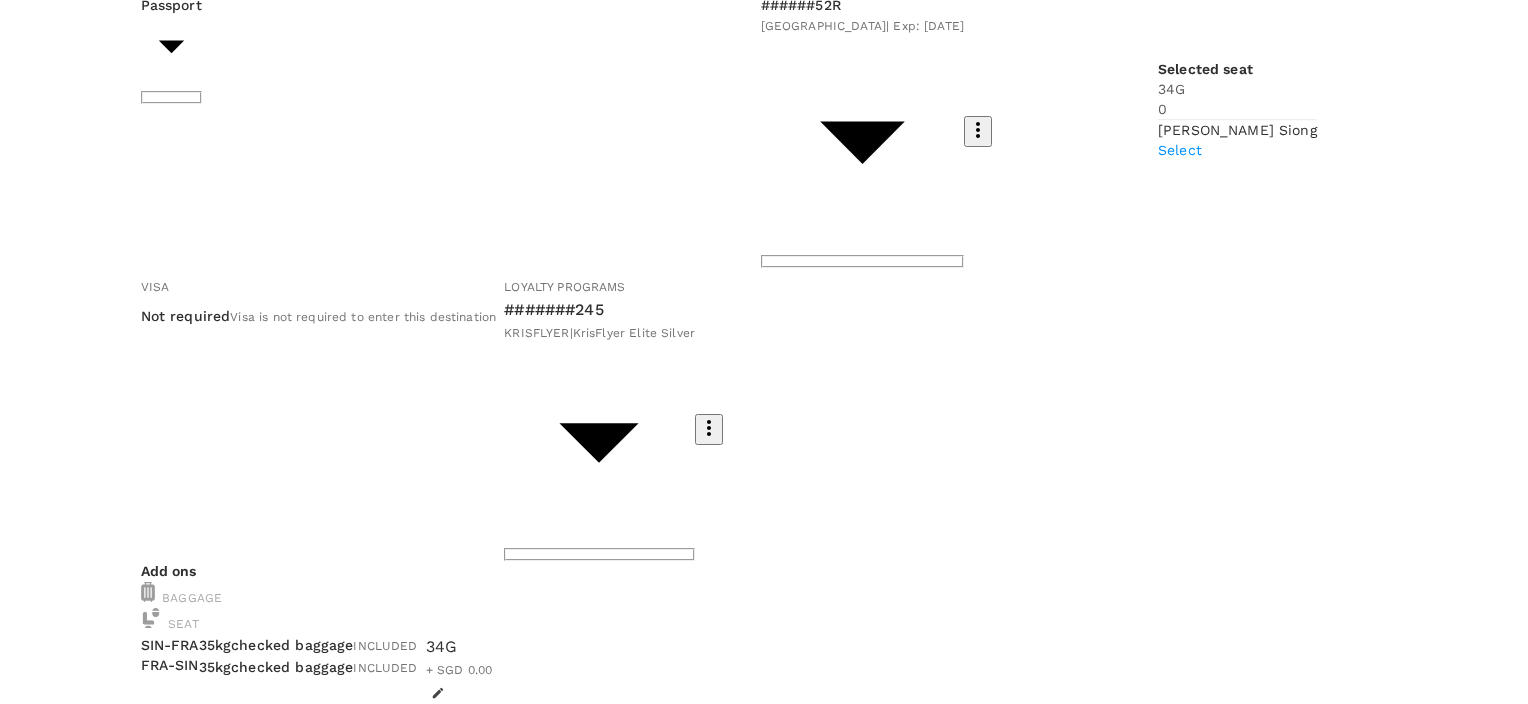 click on "Select" at bounding box center [1237, 150] 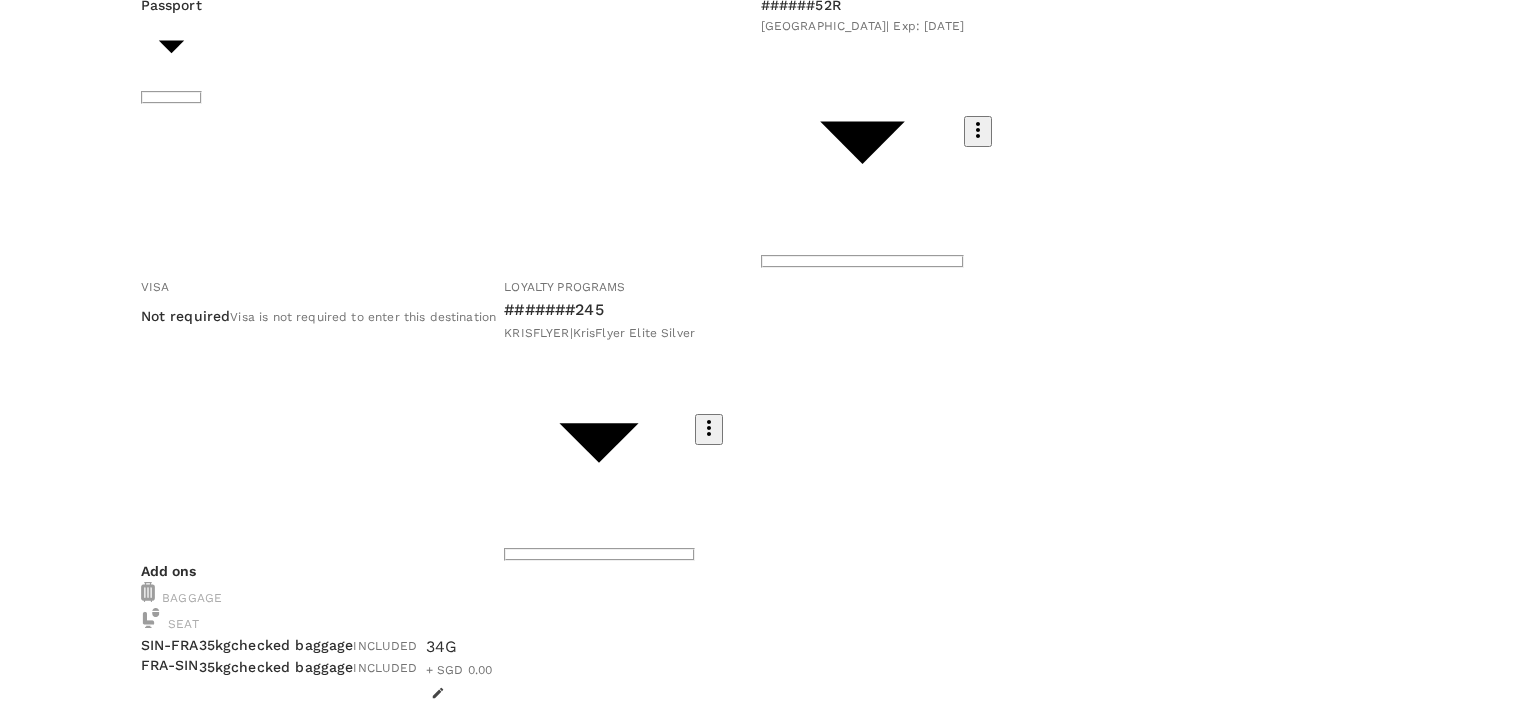 click on "Finish" at bounding box center (36, 2041) 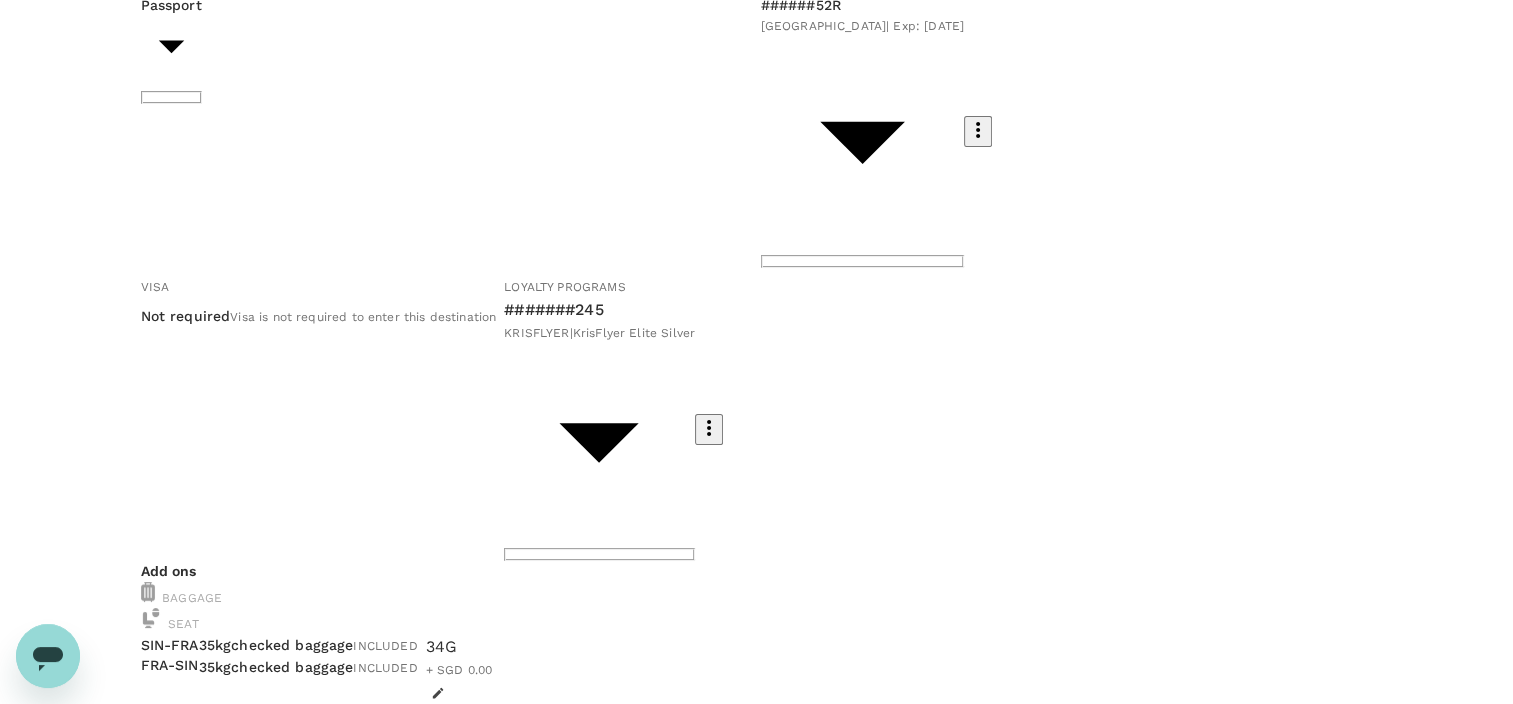 click on "Continue to payment details" at bounding box center [757, 1478] 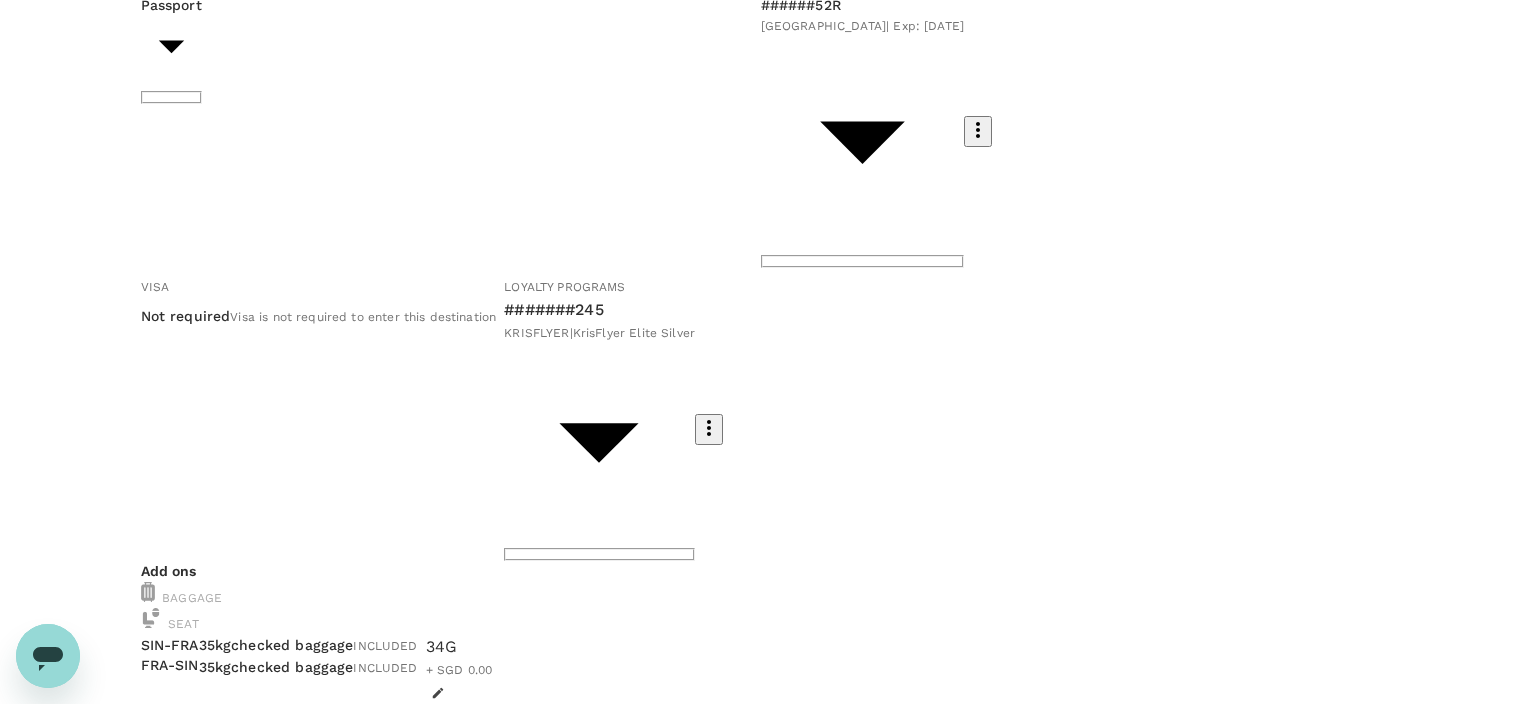 click at bounding box center [383, 1811] 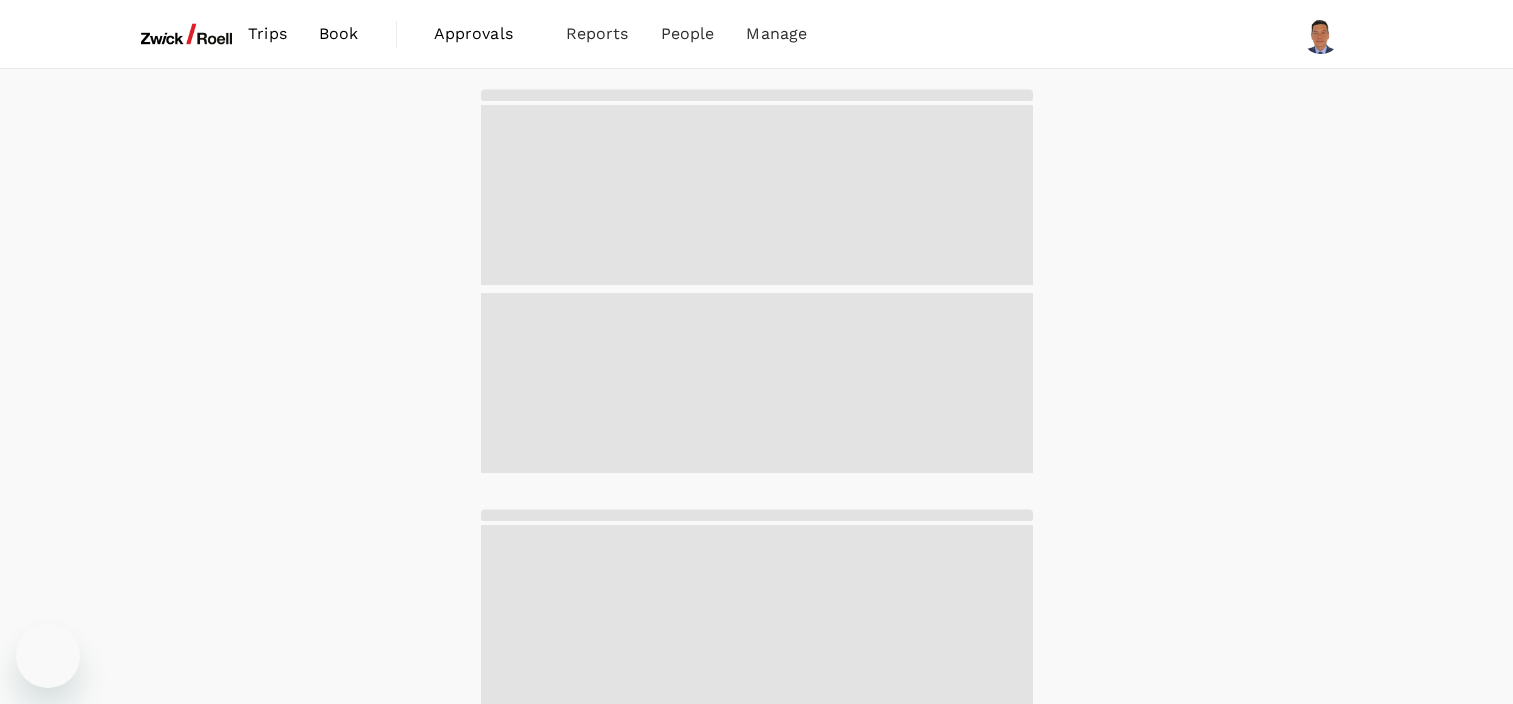 scroll, scrollTop: 0, scrollLeft: 0, axis: both 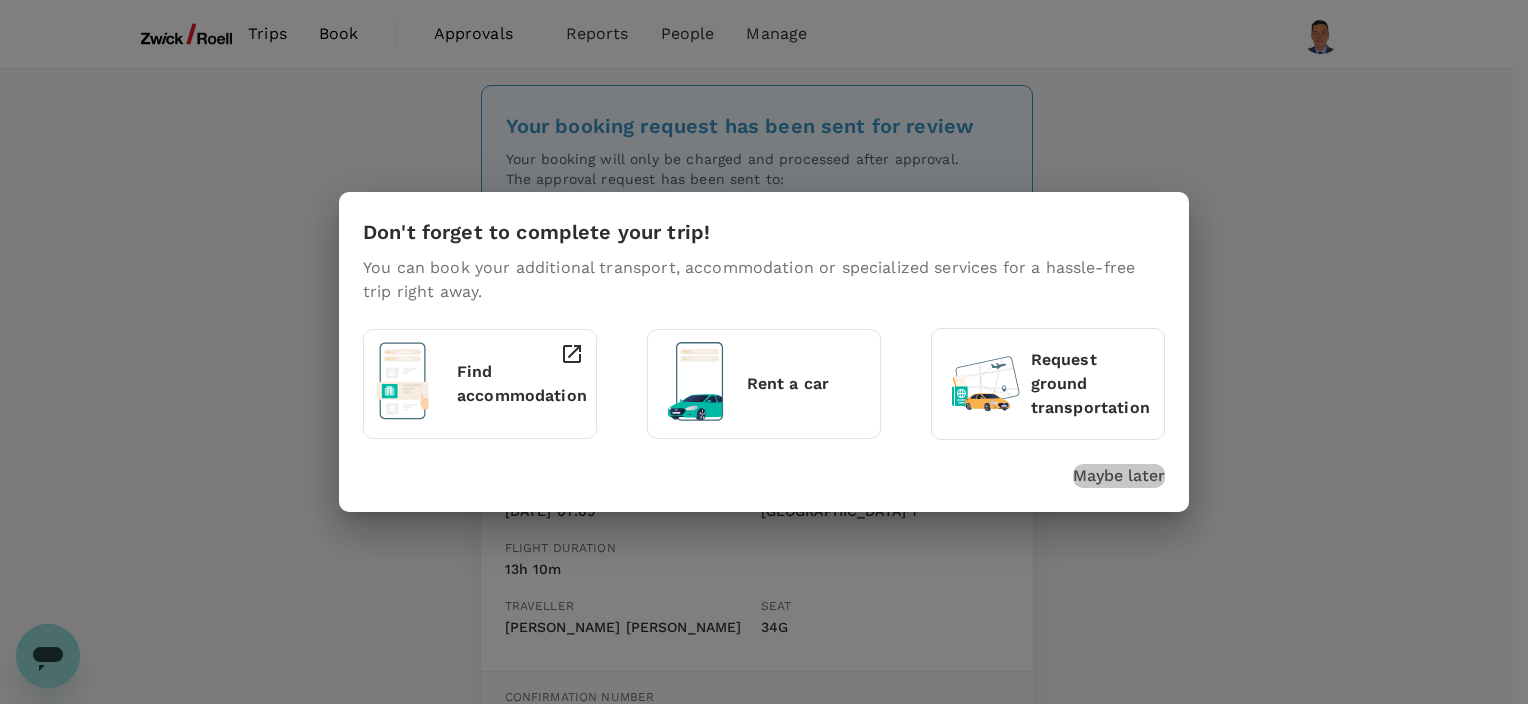 click on "Maybe later" at bounding box center (1119, 476) 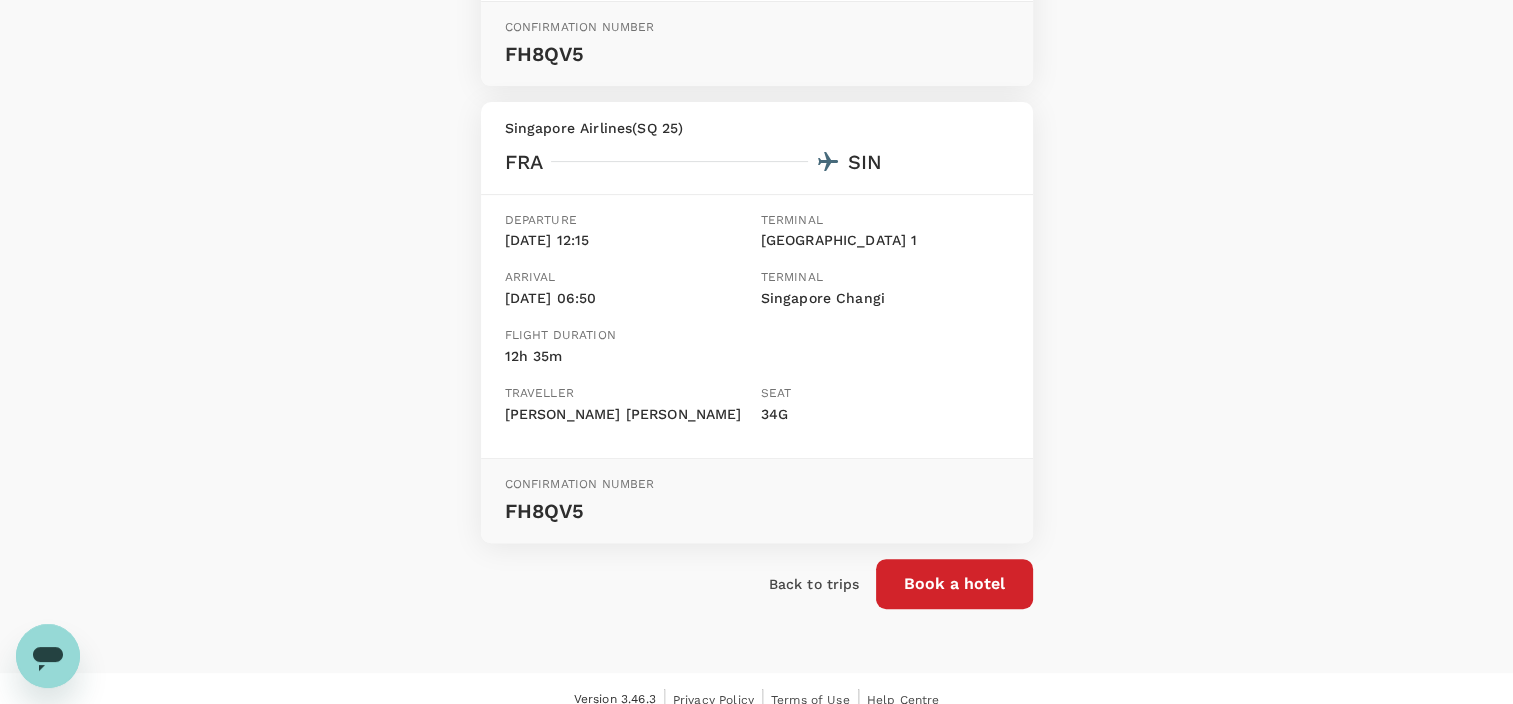 scroll, scrollTop: 690, scrollLeft: 0, axis: vertical 